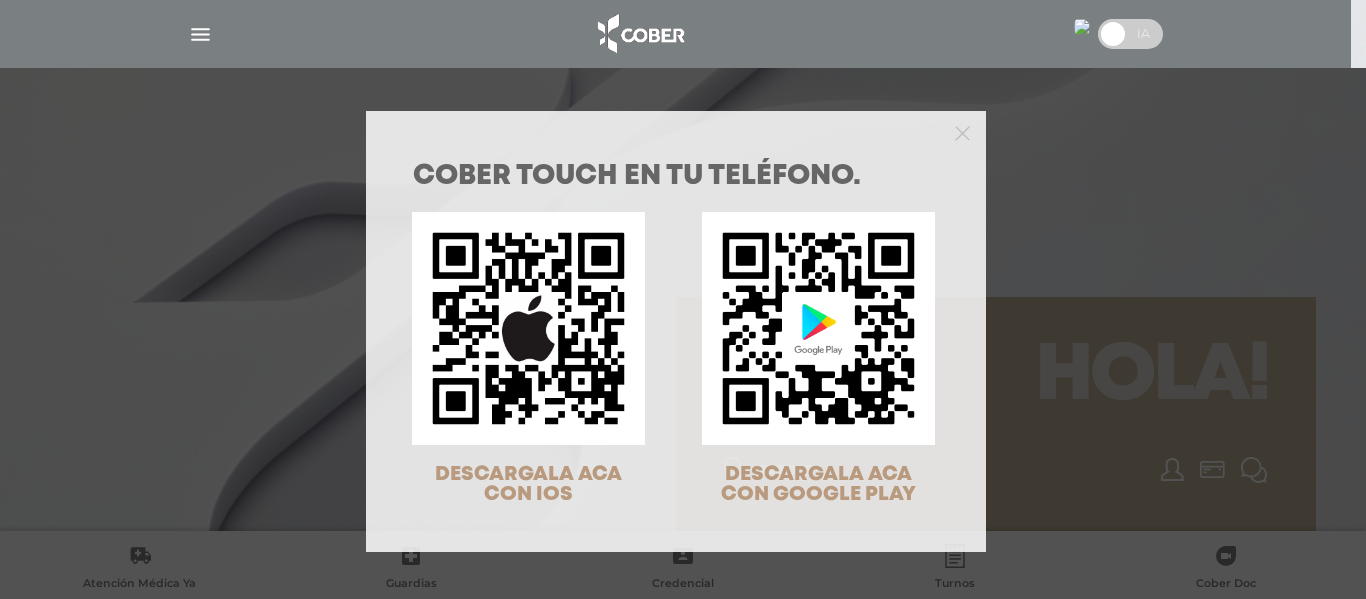 scroll, scrollTop: 0, scrollLeft: 0, axis: both 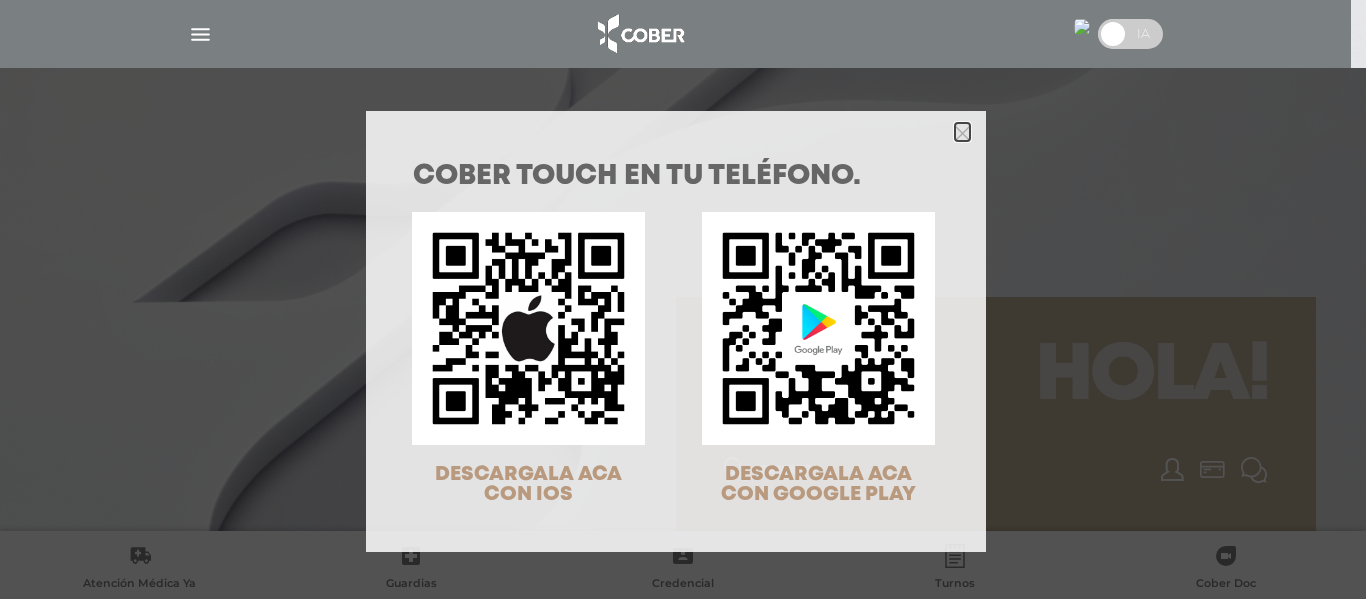 click 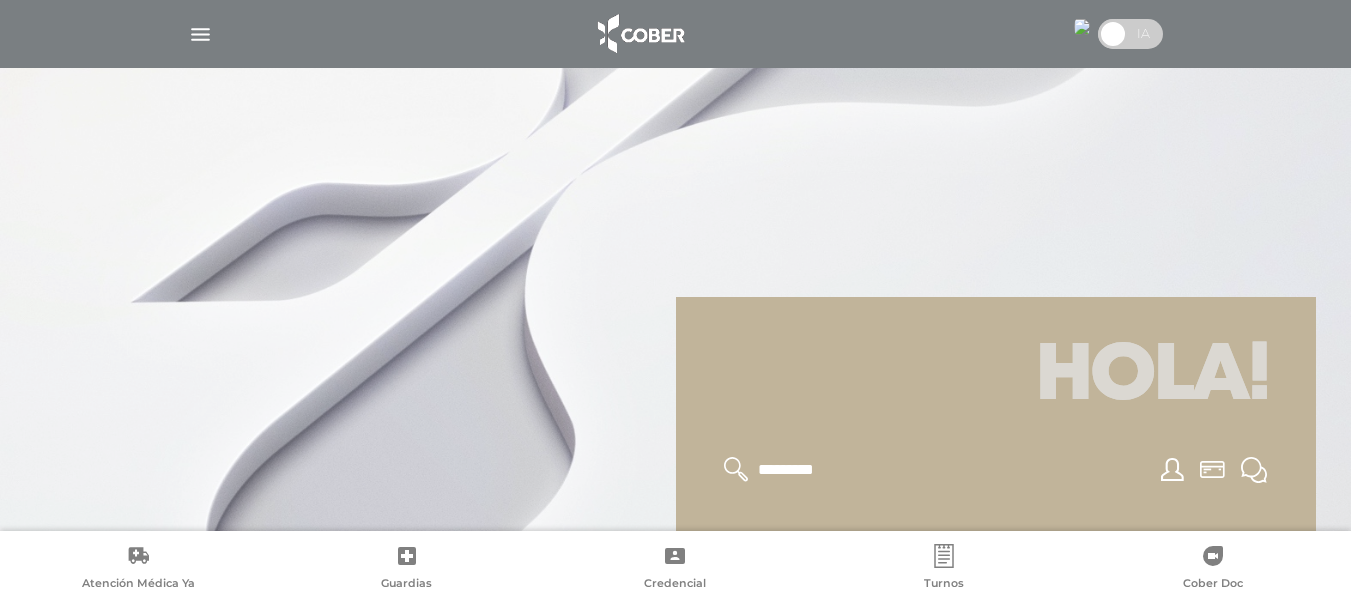 click at bounding box center [1082, 27] 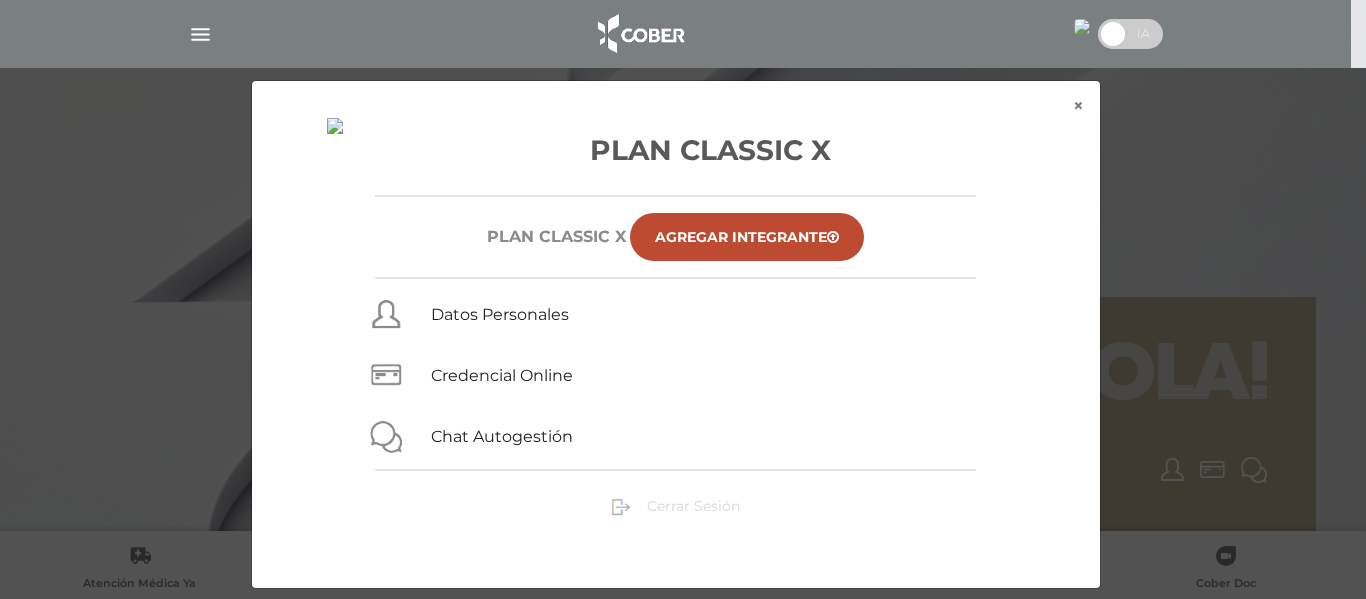 click on "Cerrar Sesión" at bounding box center [693, 506] 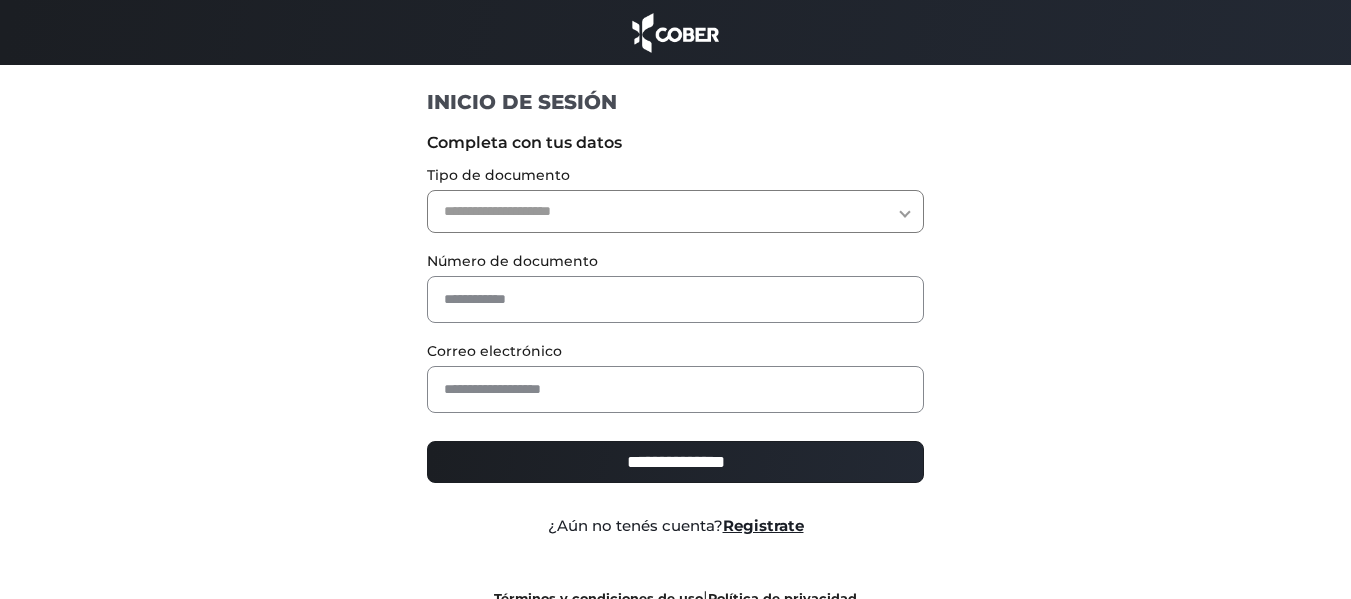 scroll, scrollTop: 0, scrollLeft: 0, axis: both 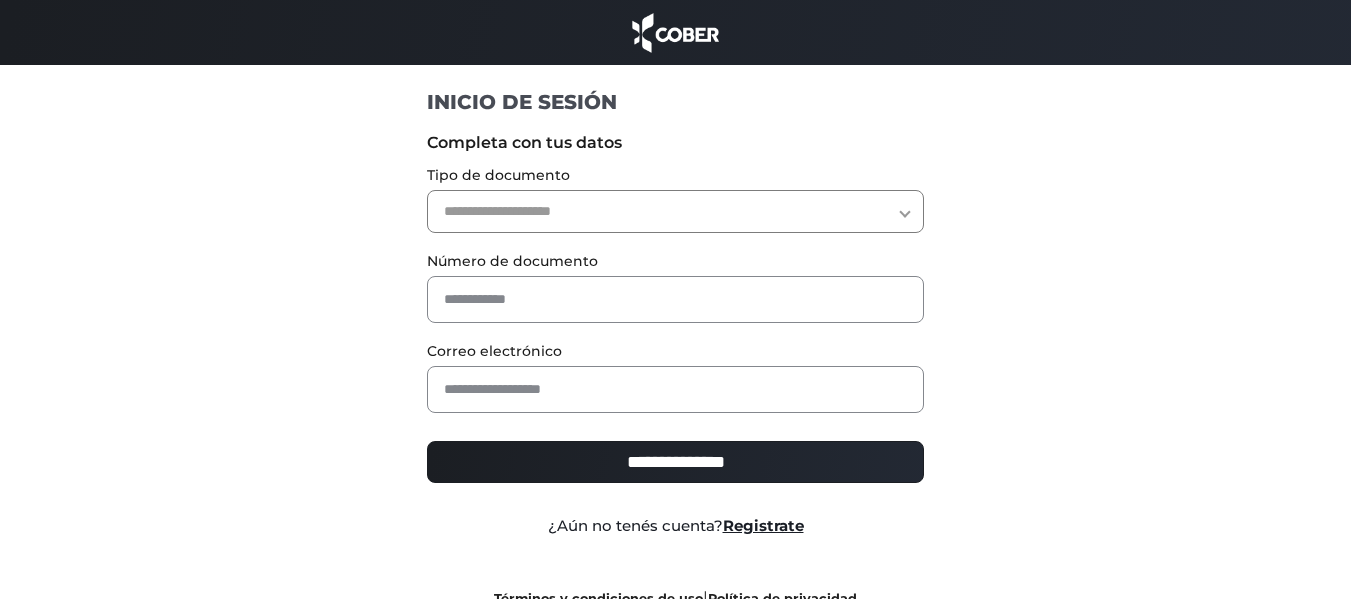 click on "**********" at bounding box center (675, 211) 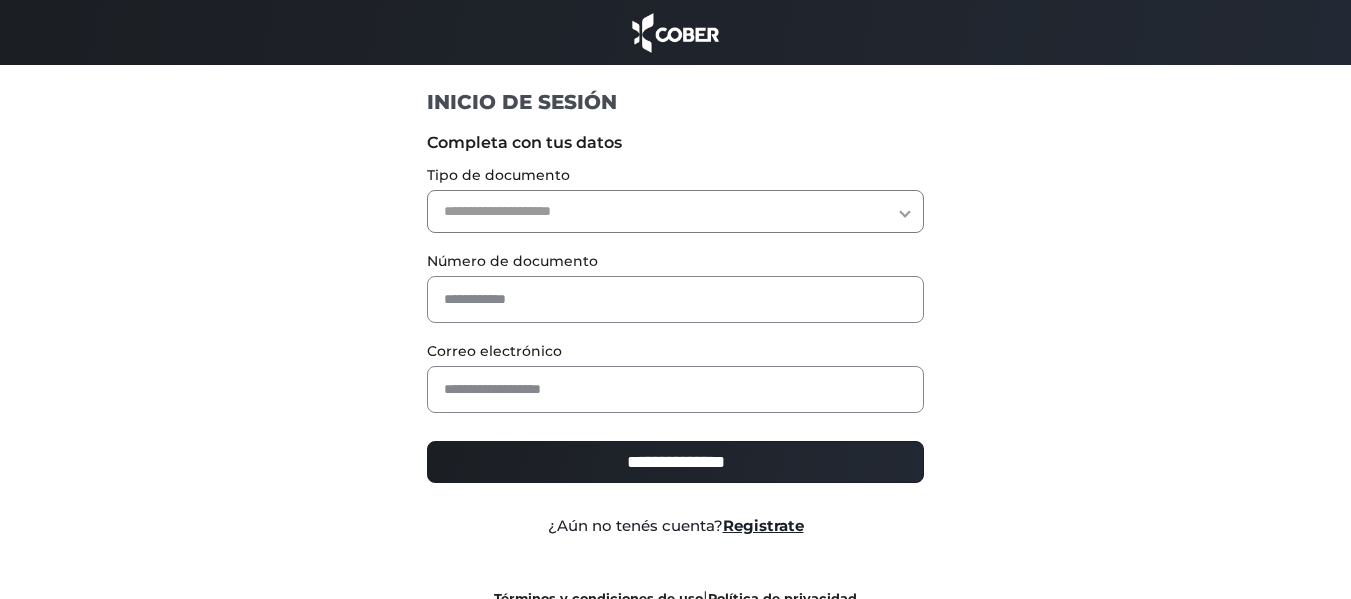 select on "***" 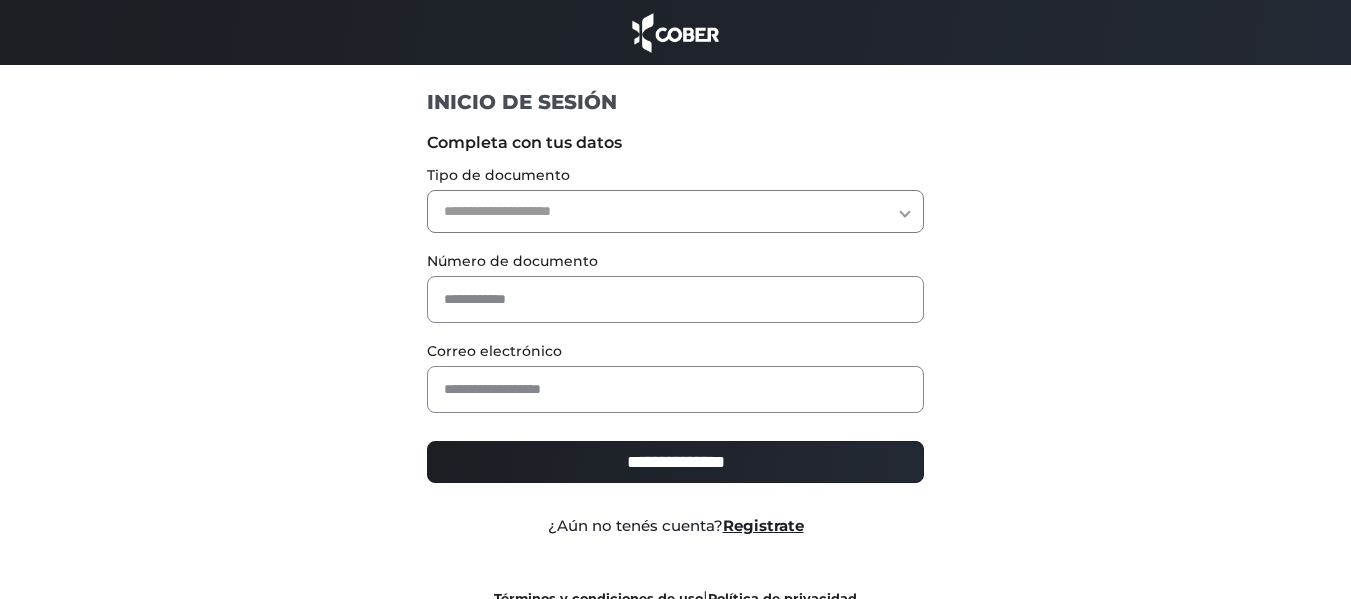 click on "**********" at bounding box center [675, 211] 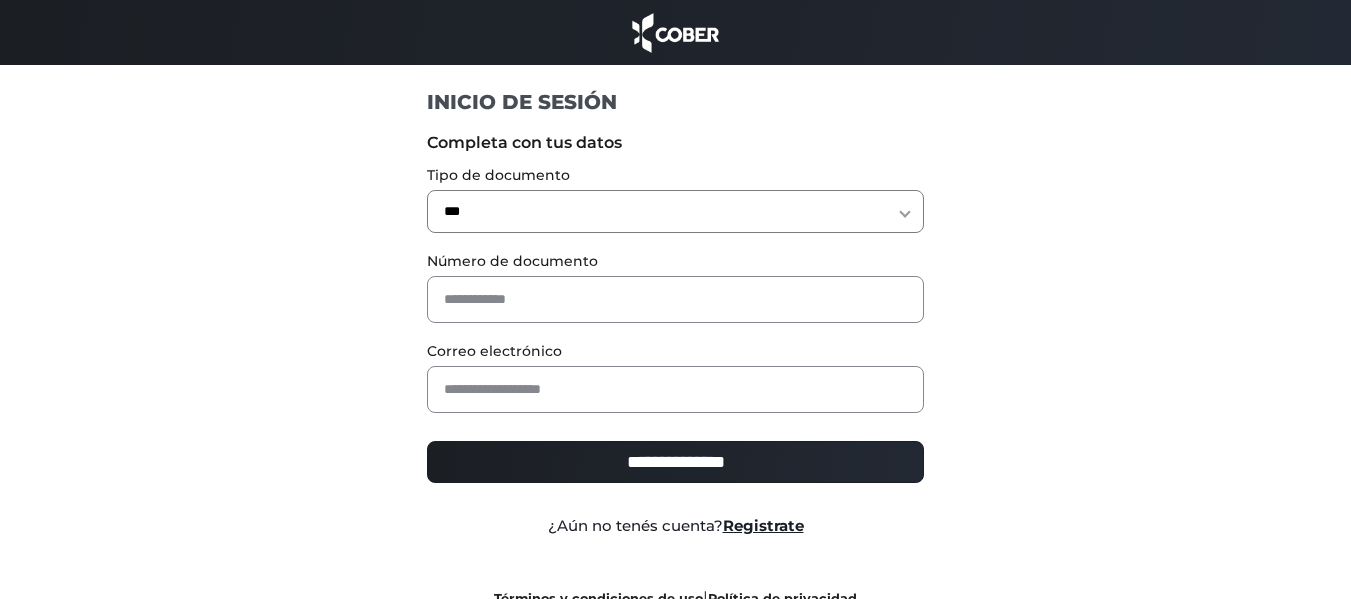click on "Número de documento" at bounding box center [675, 286] 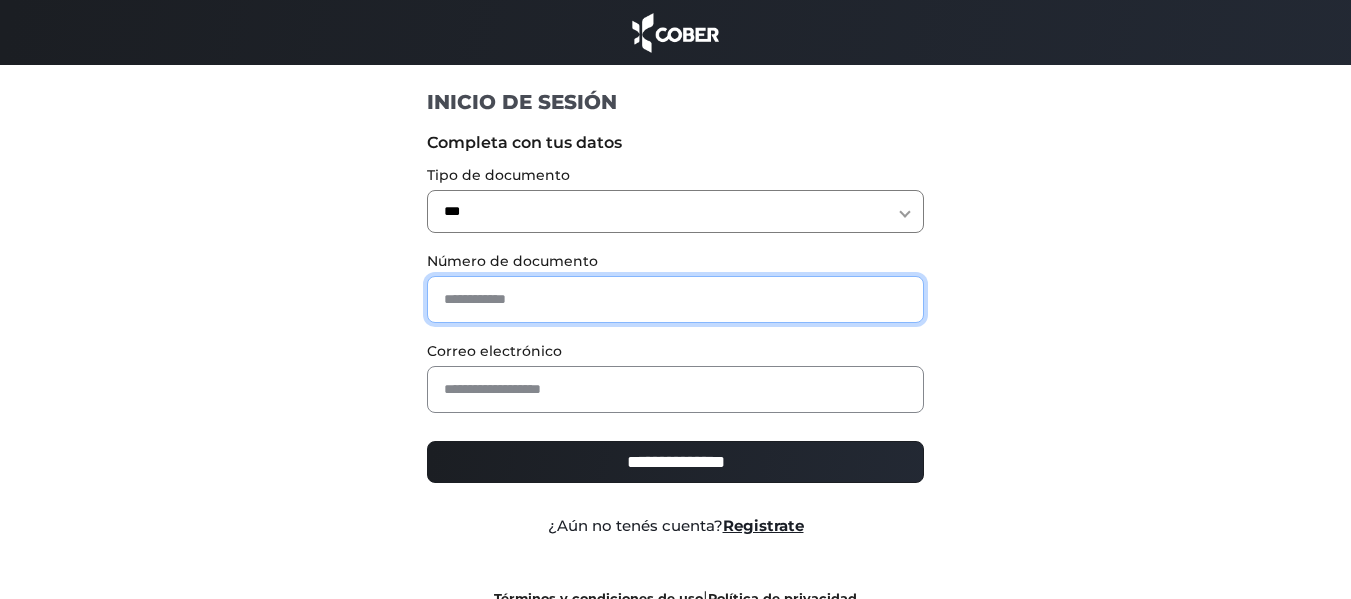 click at bounding box center (675, 299) 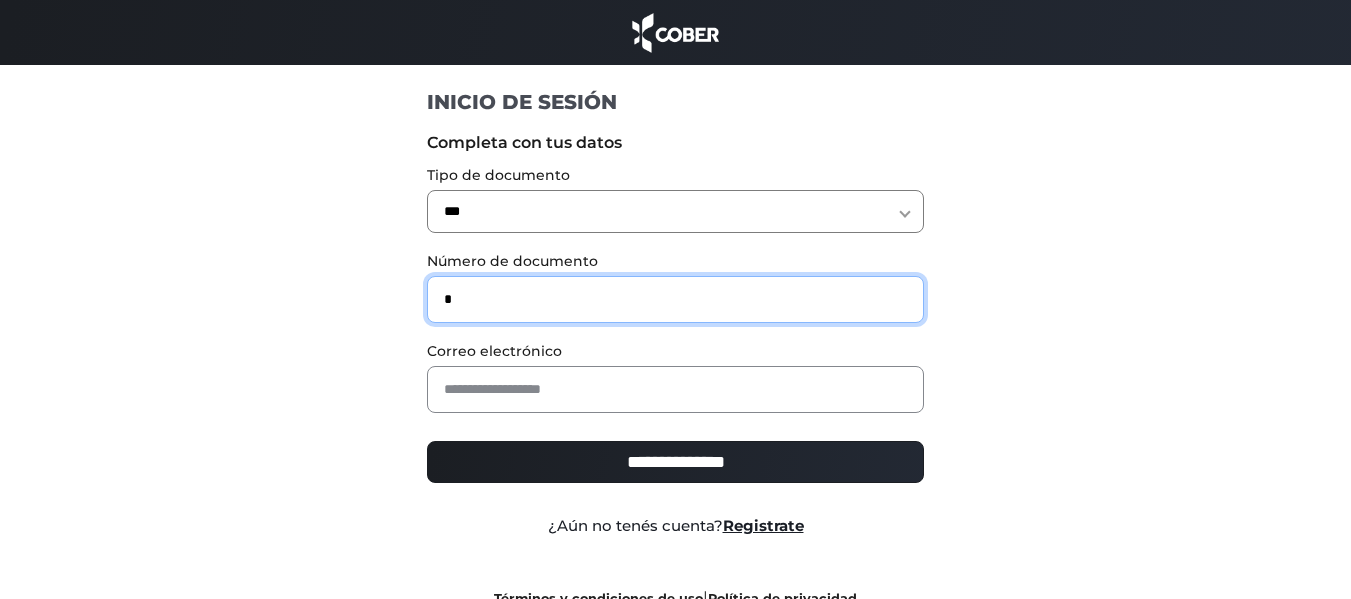 type on "*" 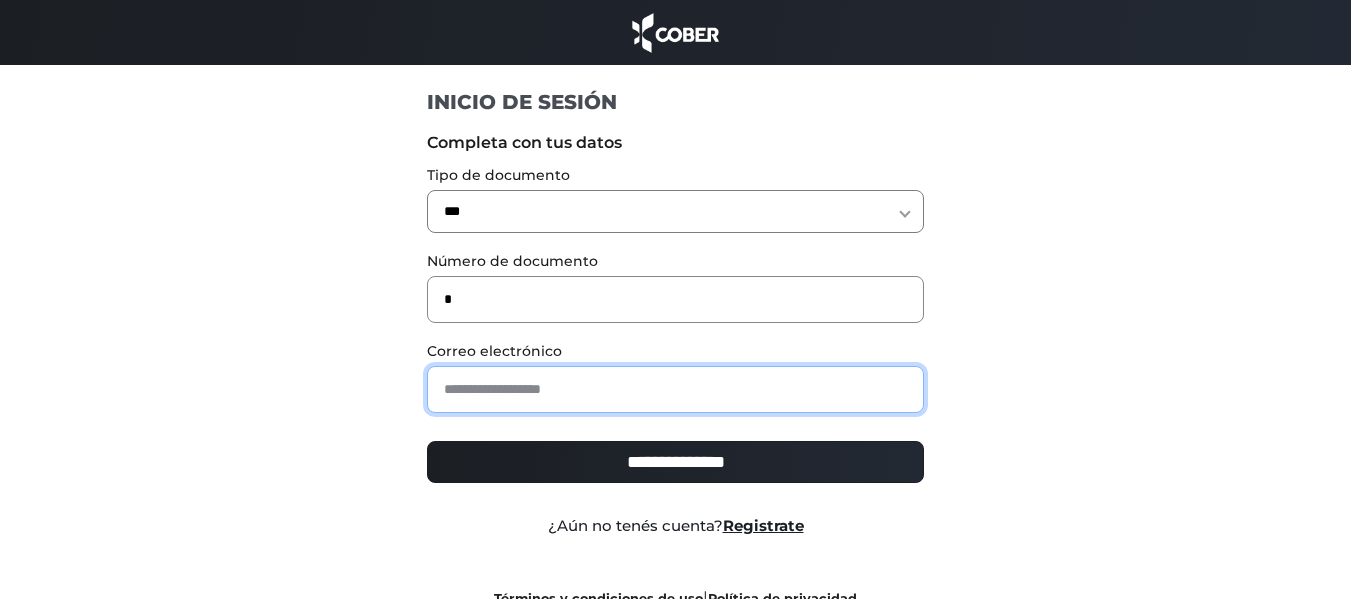 click at bounding box center (675, 389) 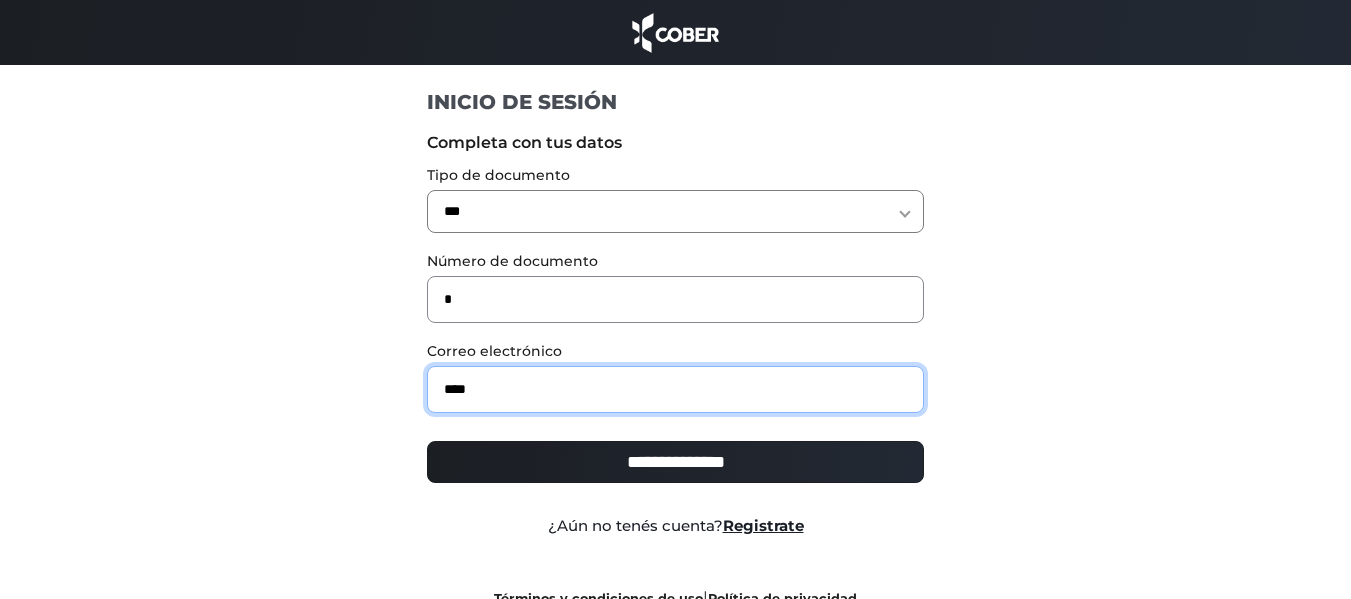 type on "**********" 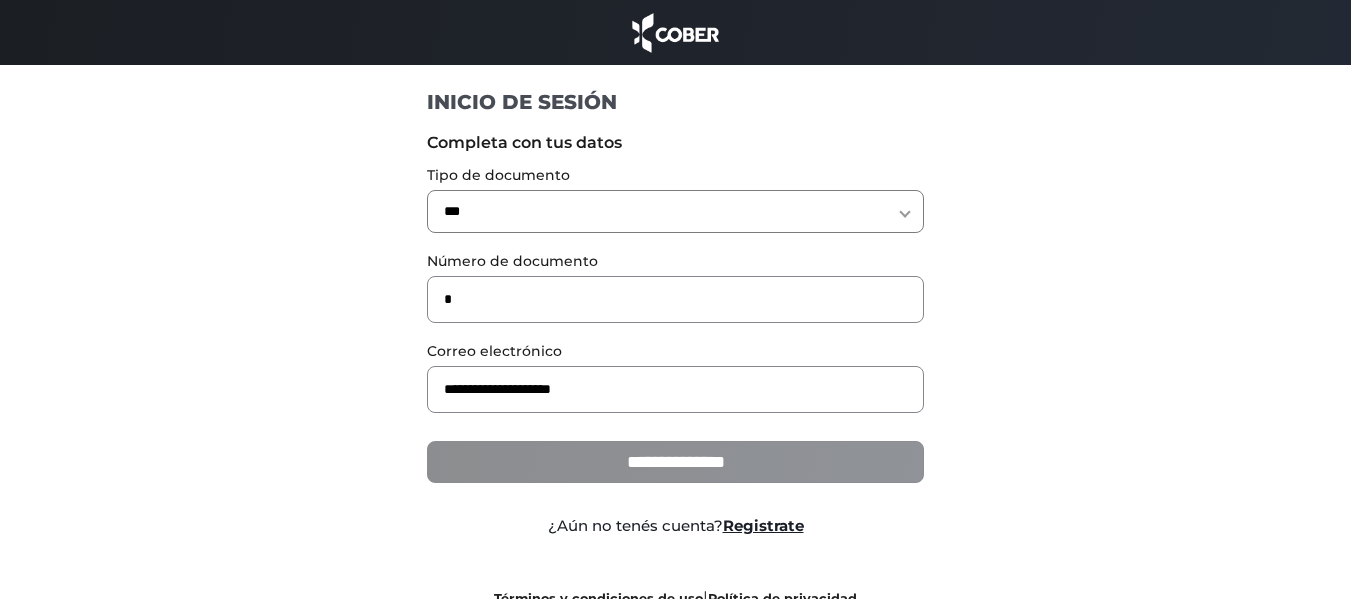 click on "**********" at bounding box center (675, 462) 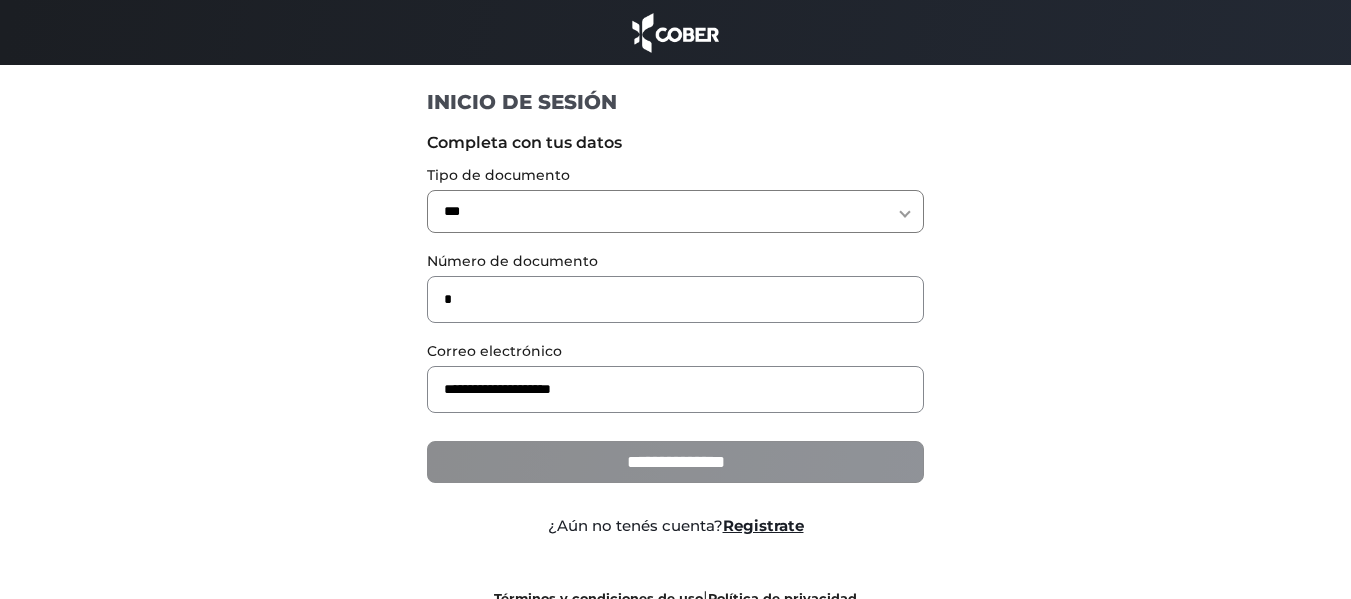 type on "**********" 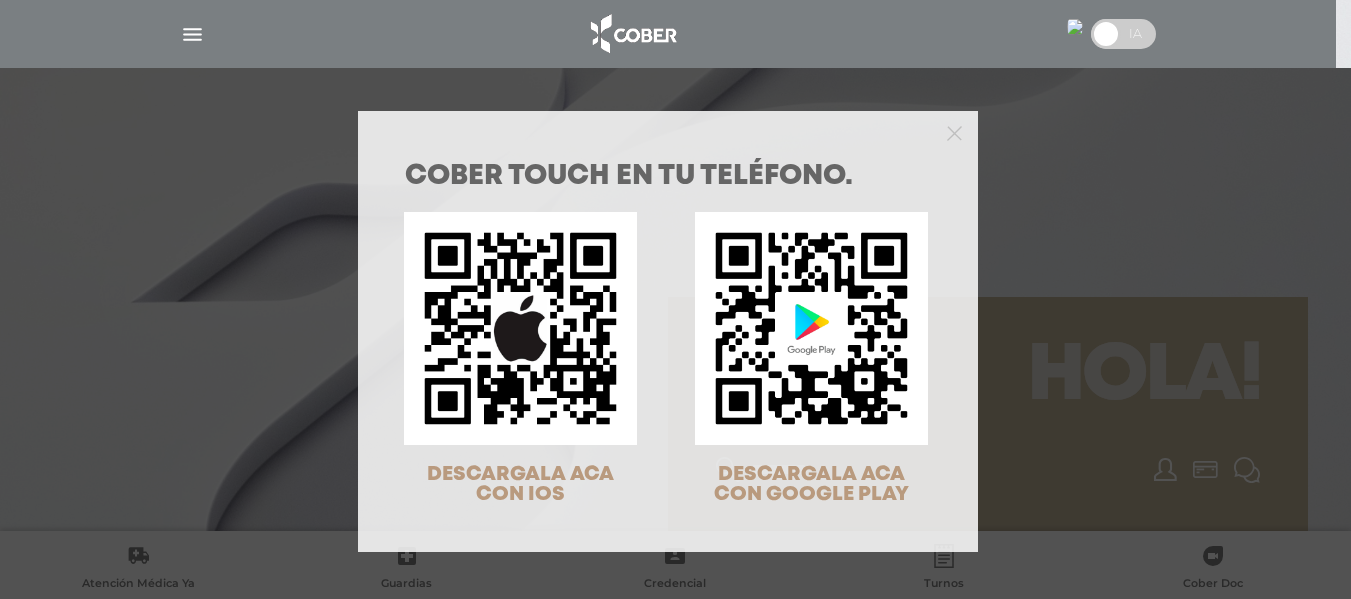 scroll, scrollTop: 0, scrollLeft: 0, axis: both 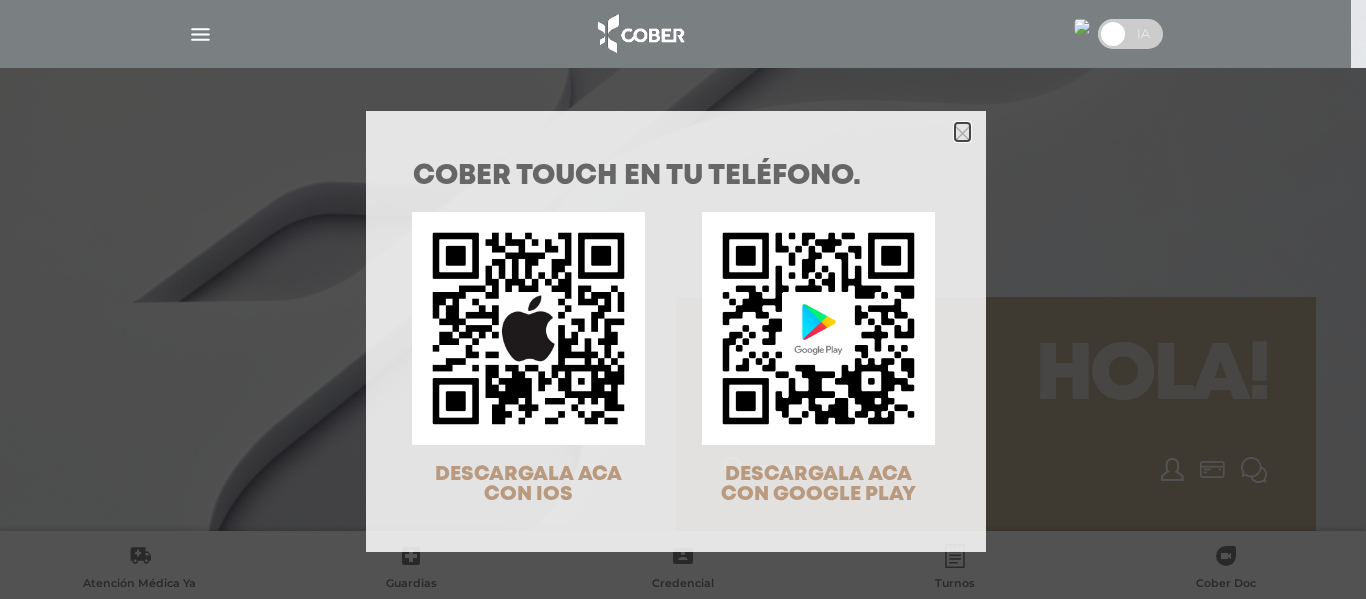 click 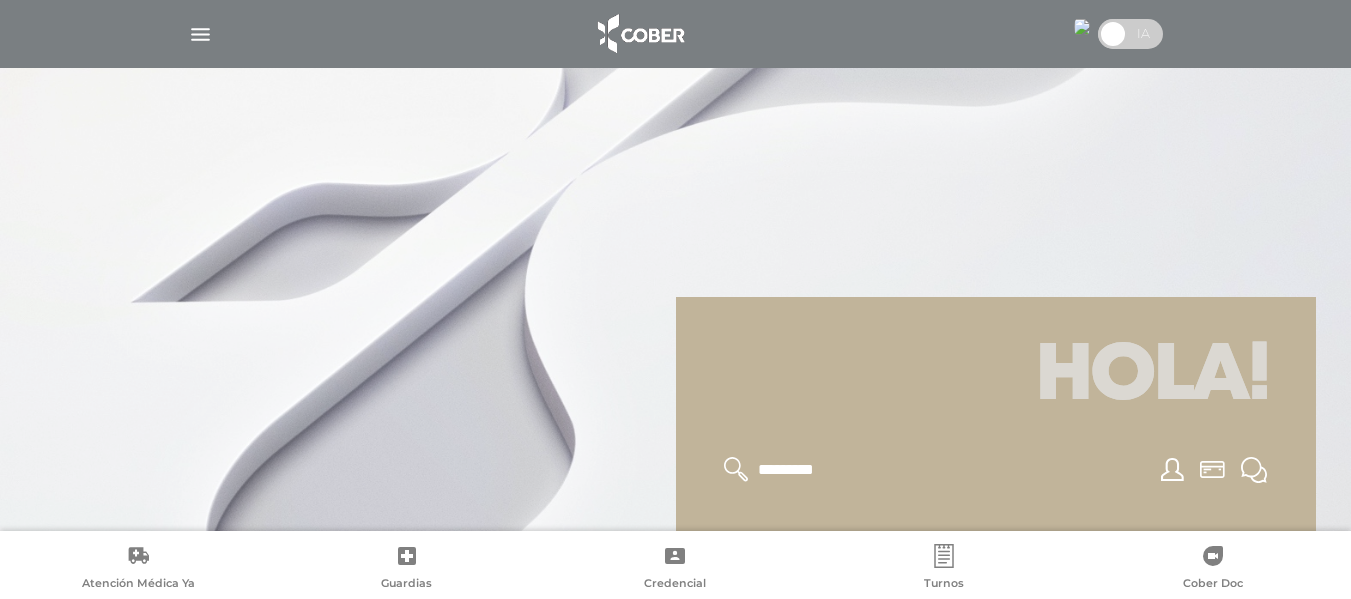 click at bounding box center [200, 34] 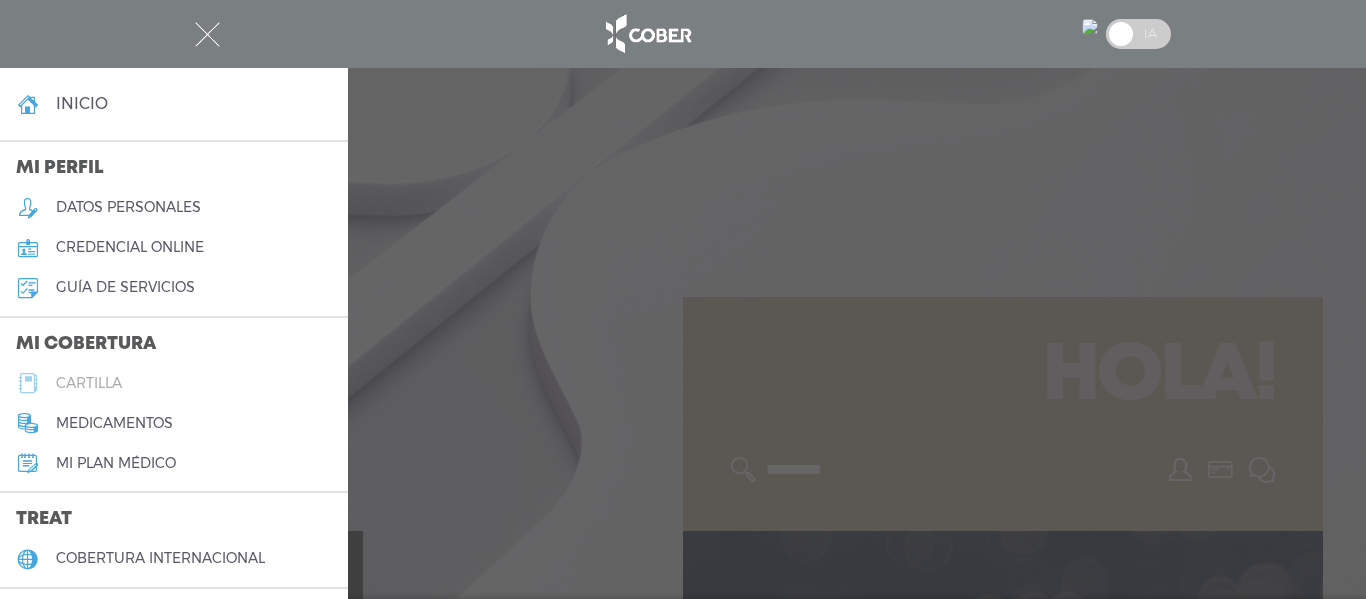 click on "cartilla" at bounding box center [89, 383] 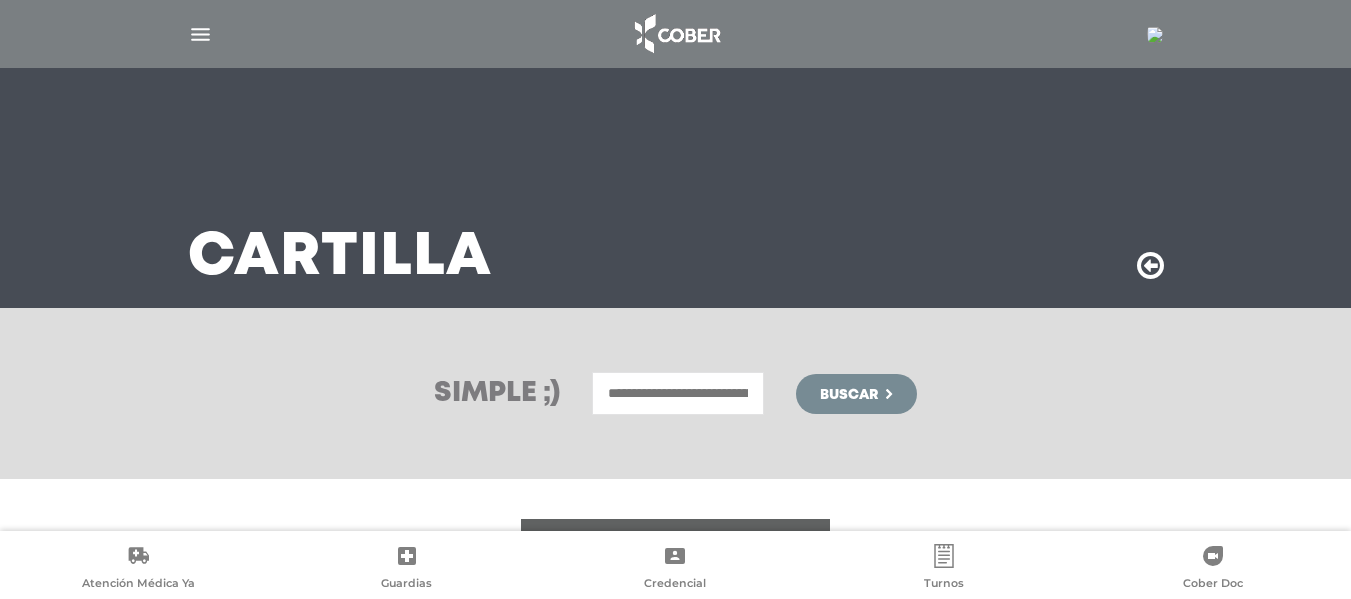 scroll, scrollTop: 0, scrollLeft: 0, axis: both 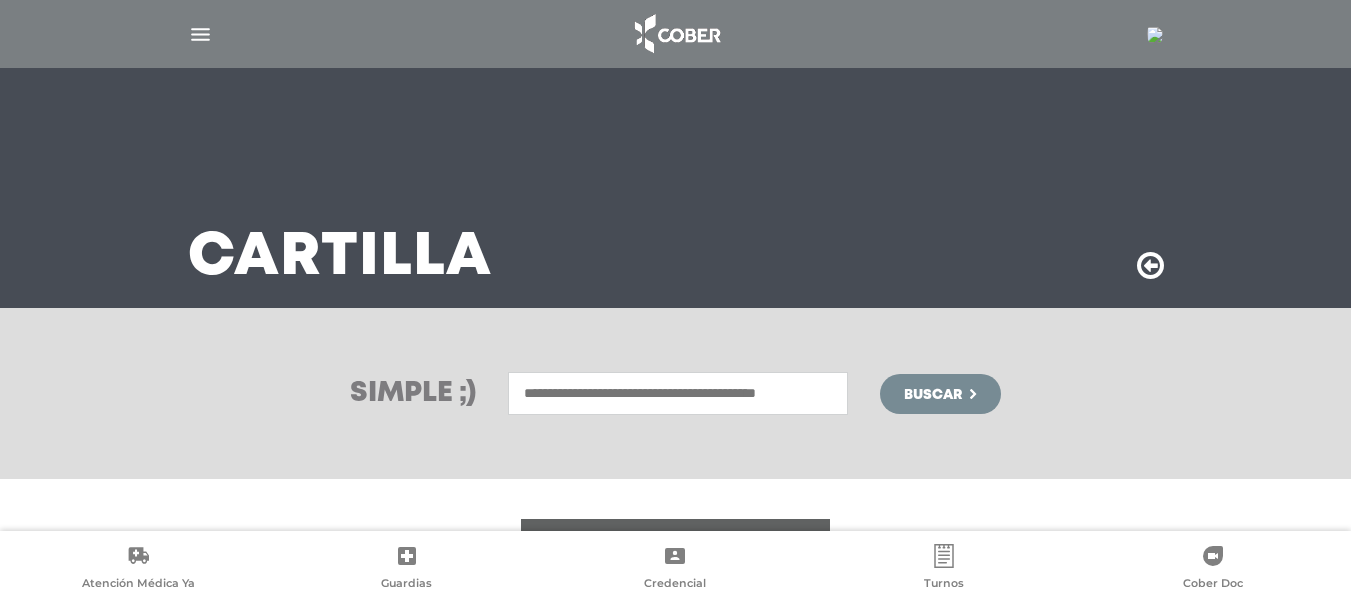 click at bounding box center [678, 393] 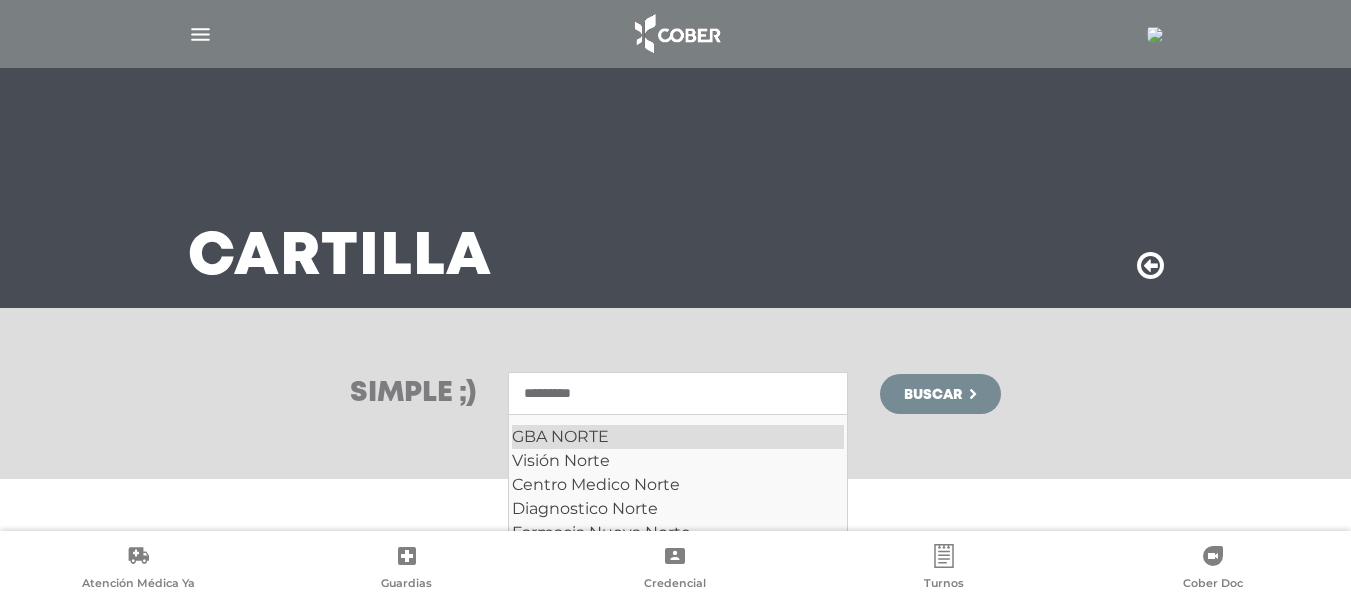 click on "GBA NORTE" at bounding box center [678, 437] 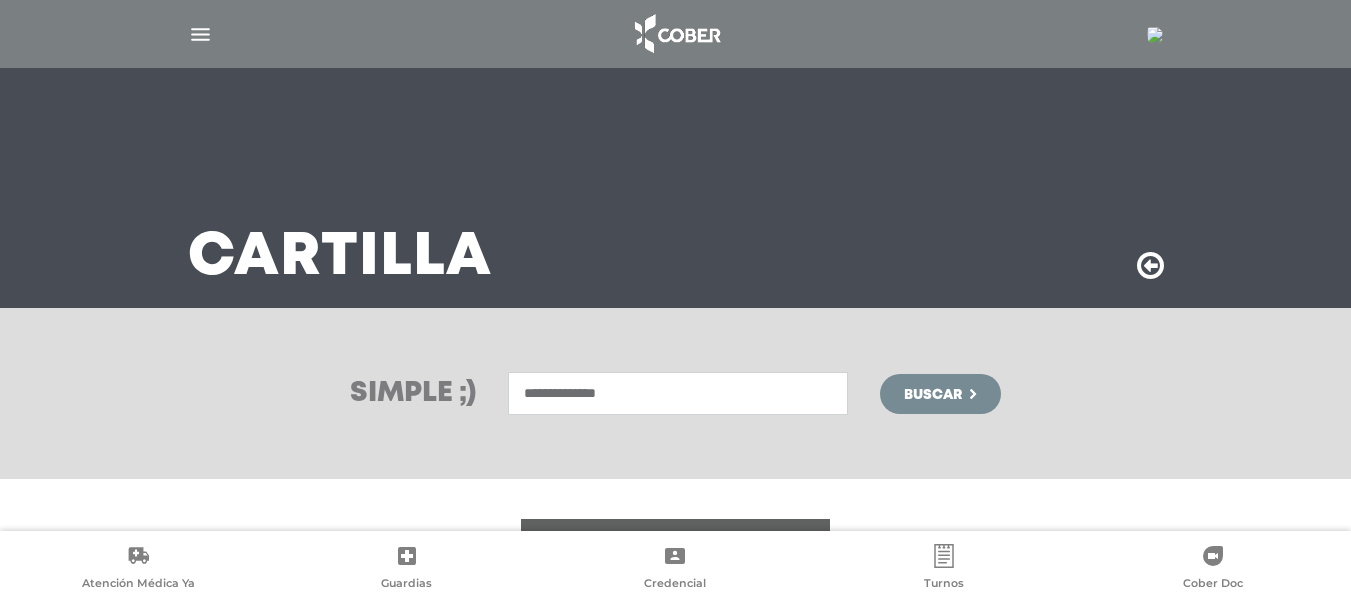 click on "**********" at bounding box center (678, 393) 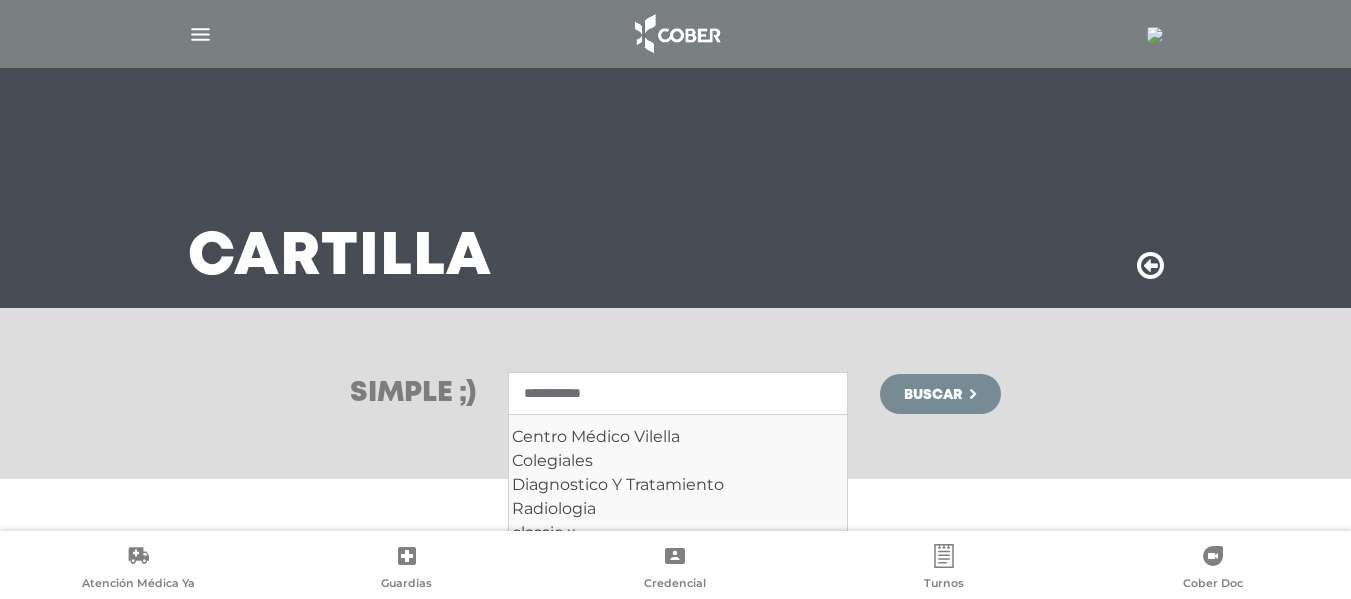 type on "*********" 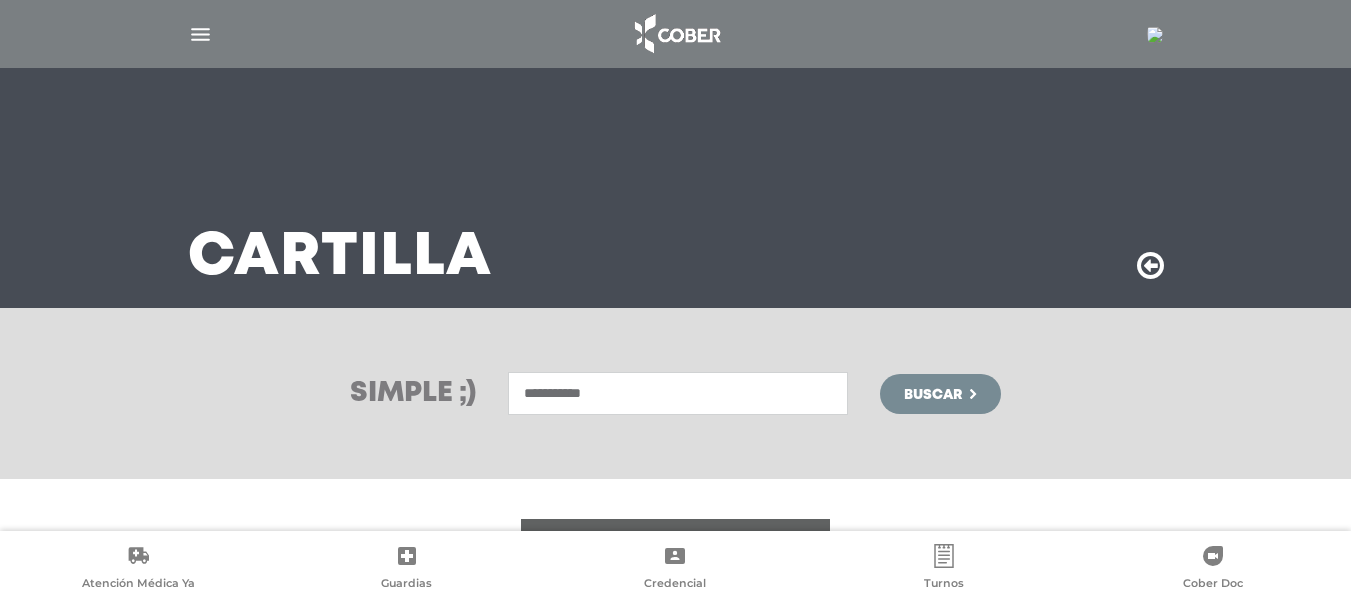 click on "Buscar" at bounding box center (933, 395) 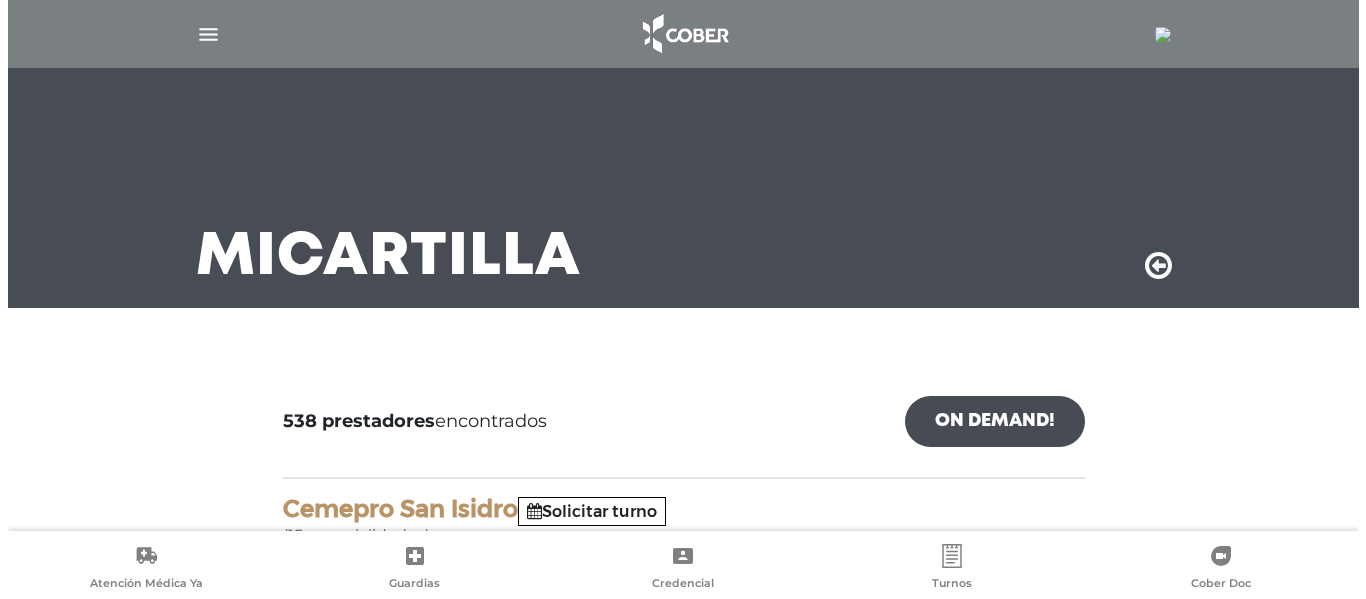 scroll, scrollTop: 0, scrollLeft: 0, axis: both 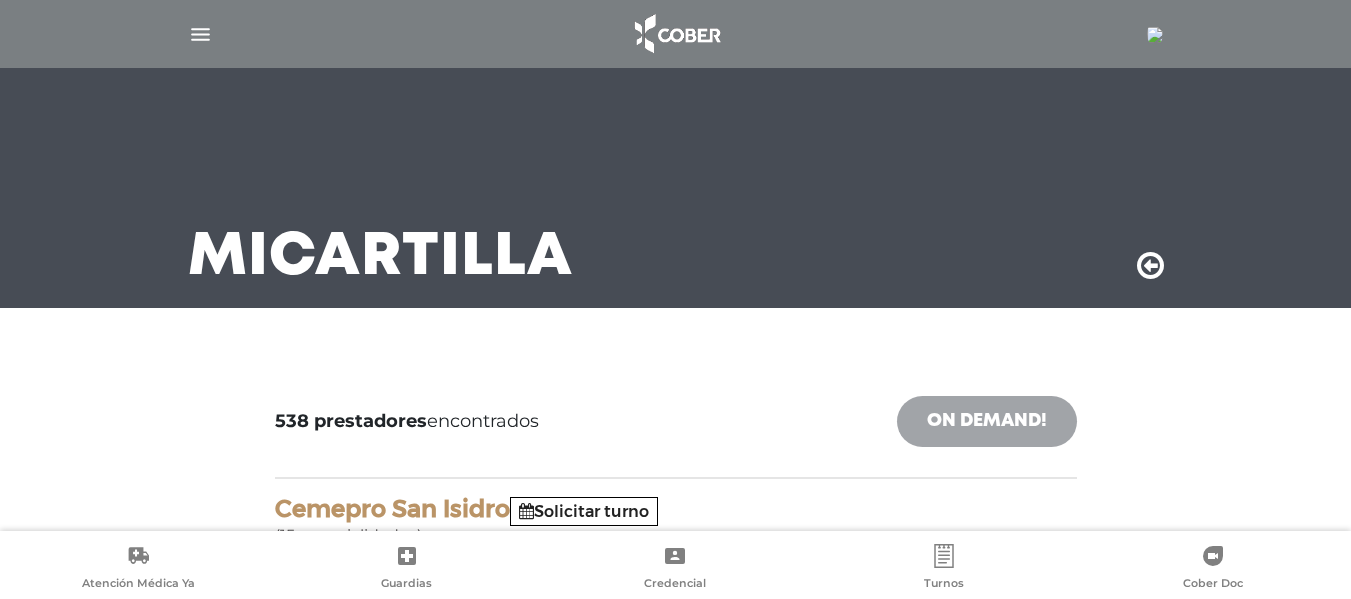 click on "On Demand!" at bounding box center [987, 421] 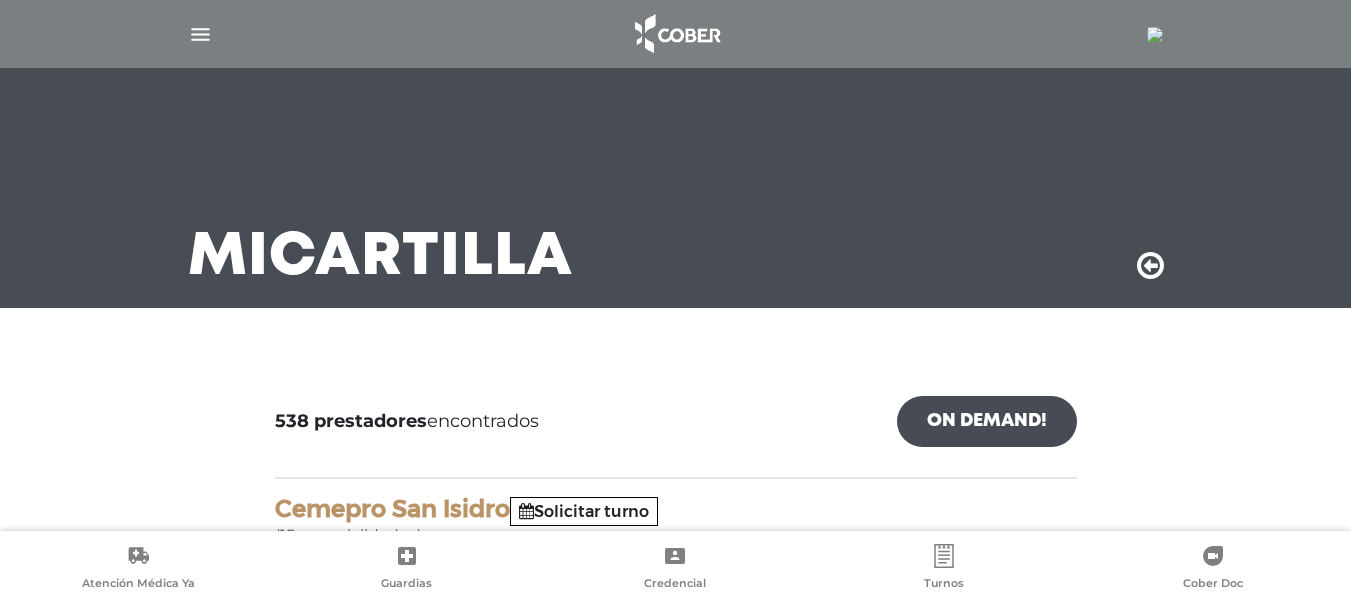 click at bounding box center [1155, 35] 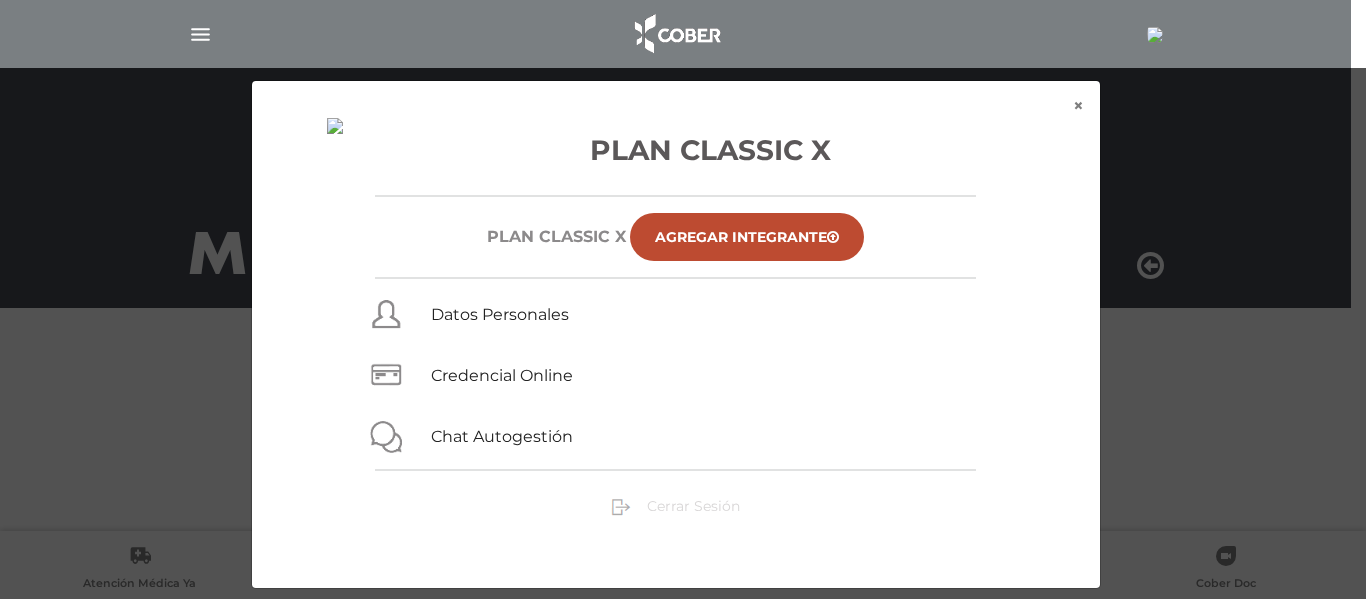 click on "Cerrar Sesión" at bounding box center [693, 506] 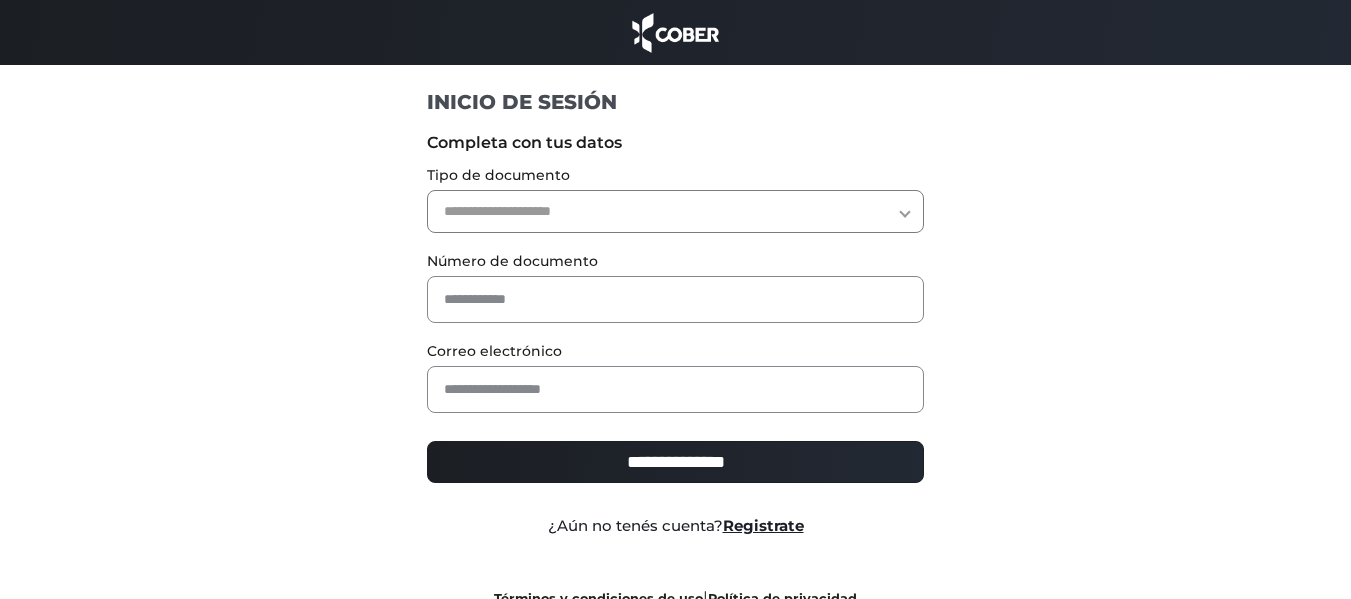scroll, scrollTop: 0, scrollLeft: 0, axis: both 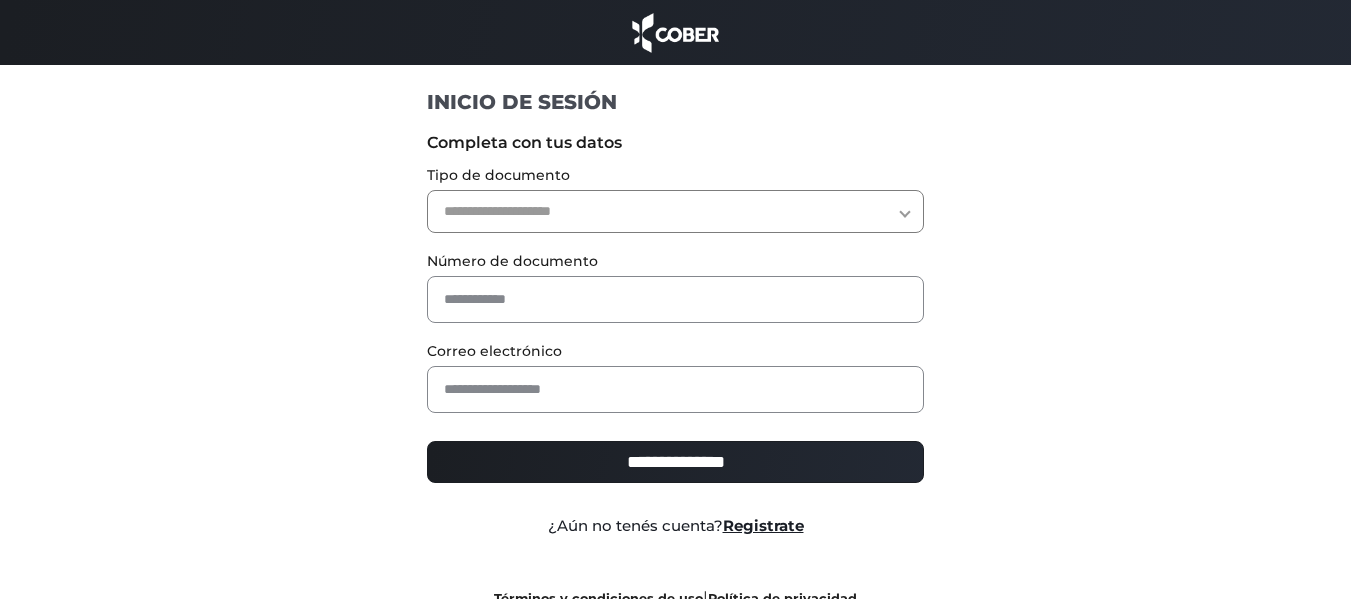 click on "**********" at bounding box center (675, 211) 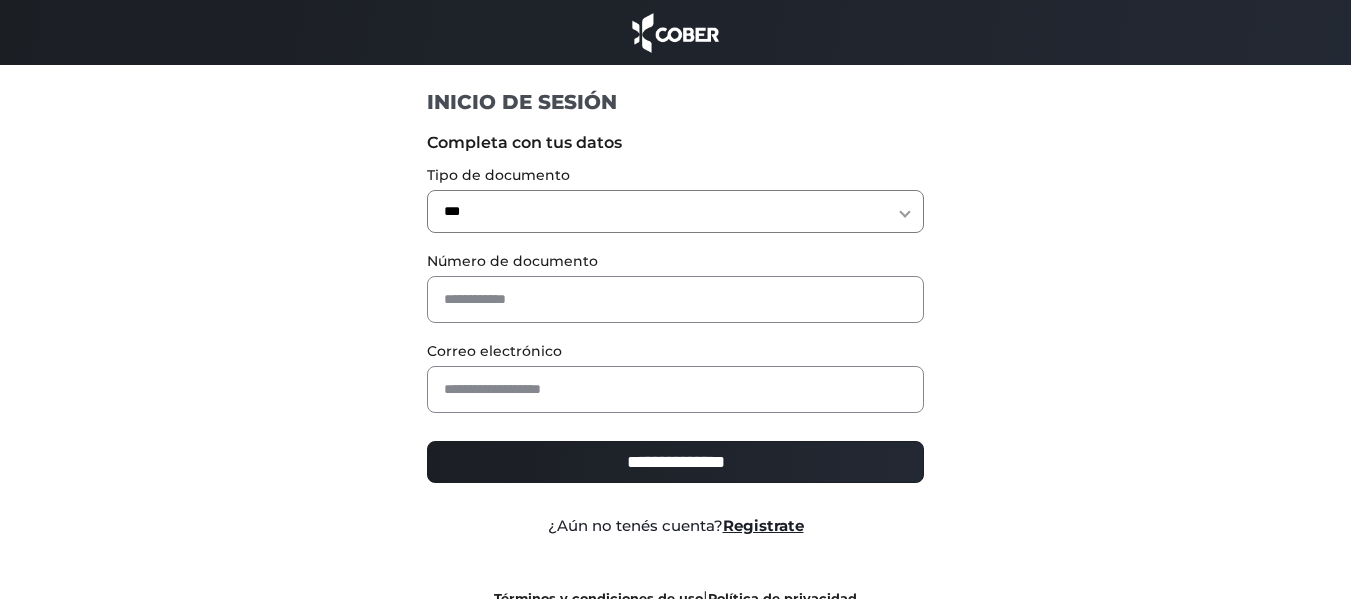 click on "**********" at bounding box center [675, 211] 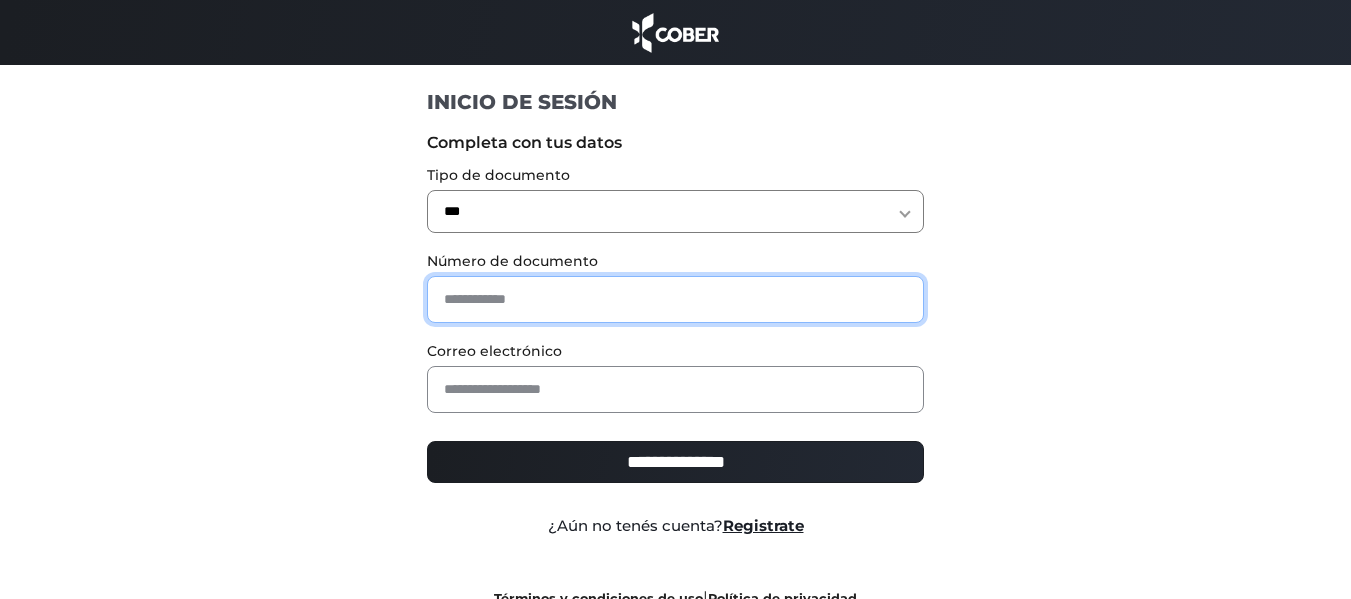 click at bounding box center (675, 299) 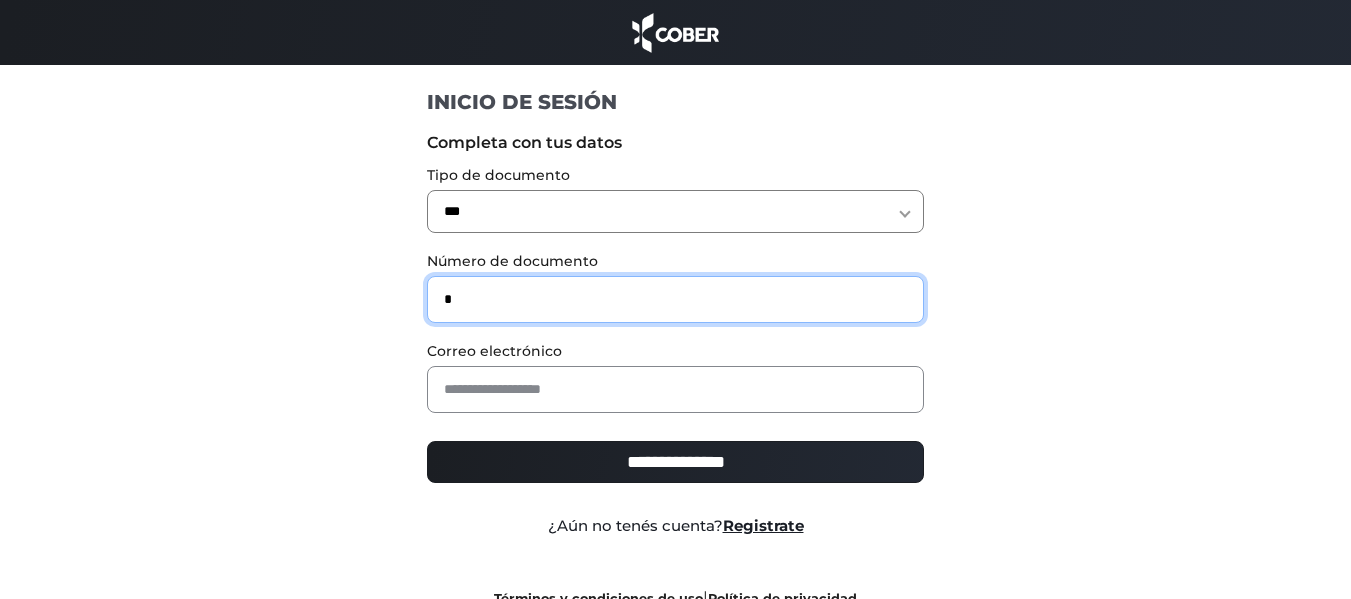 type on "*" 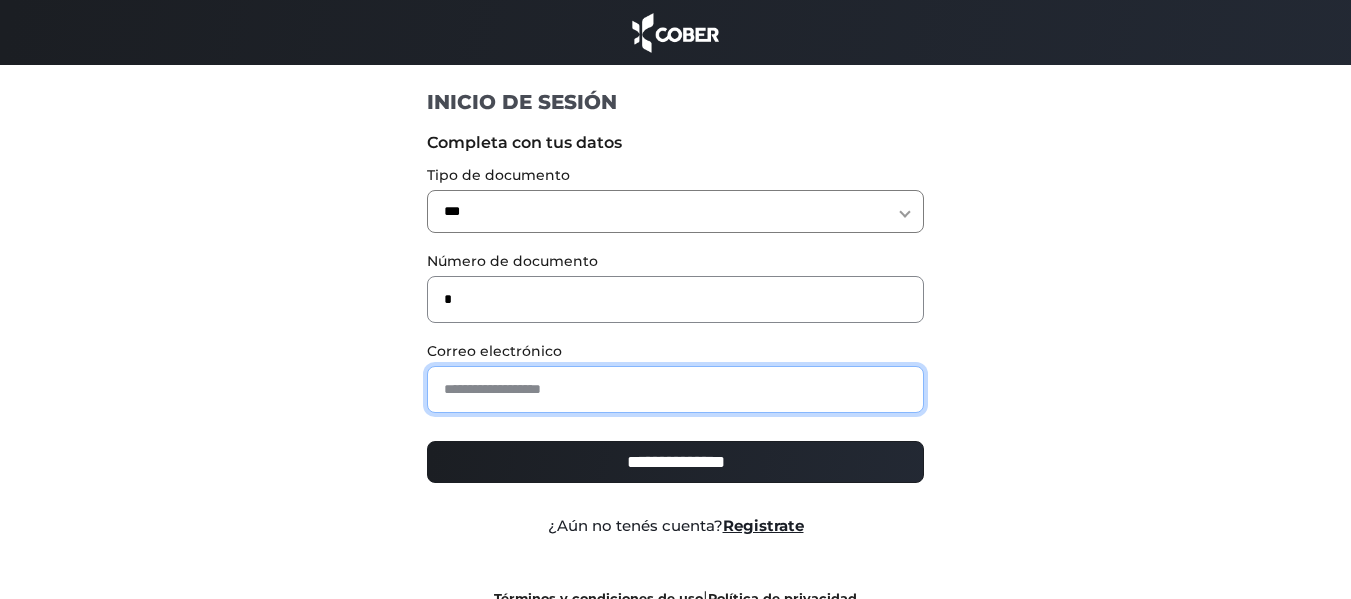click at bounding box center [675, 389] 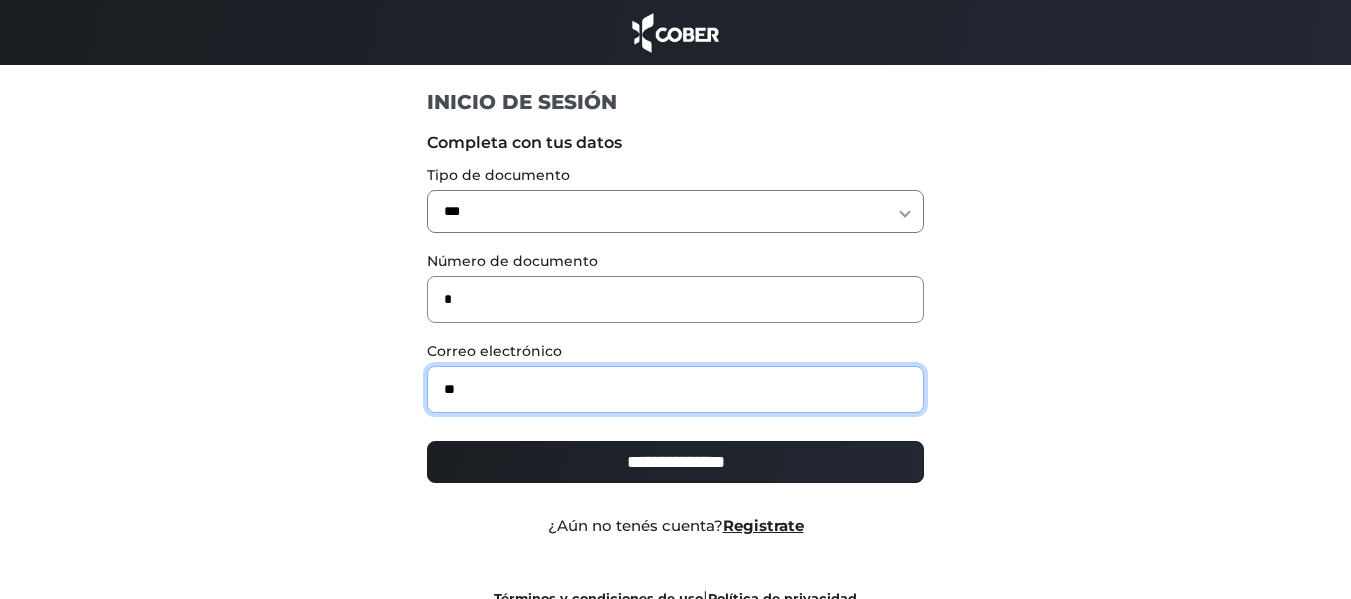 type on "*" 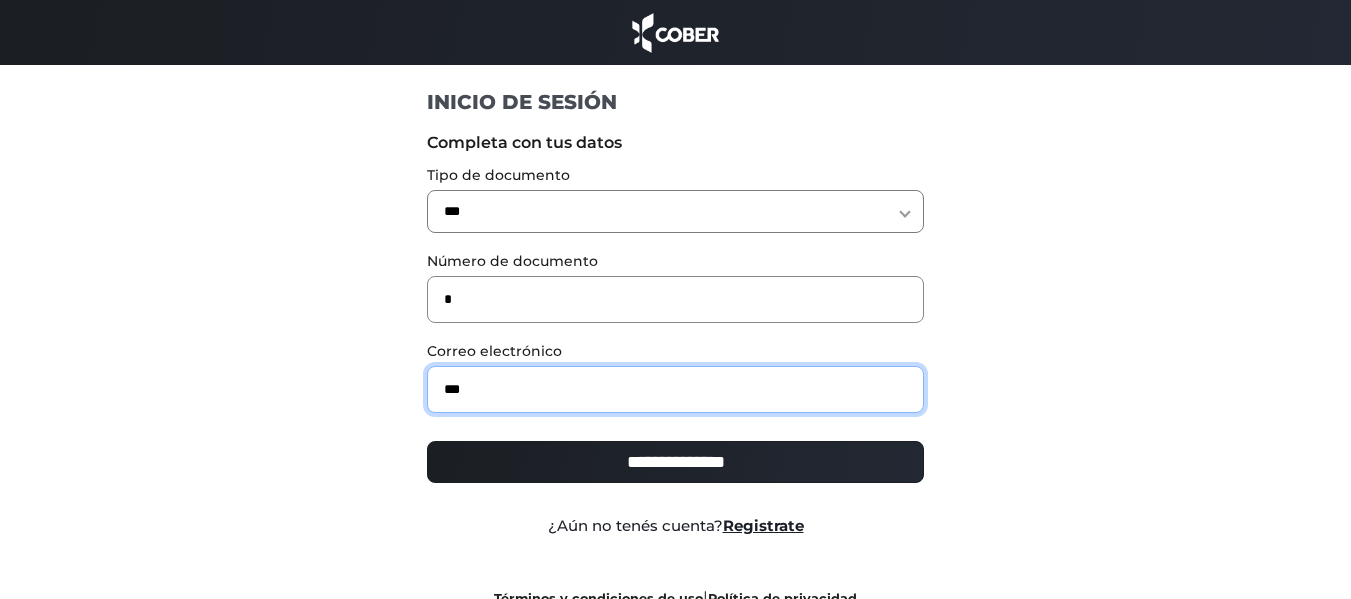 type on "**********" 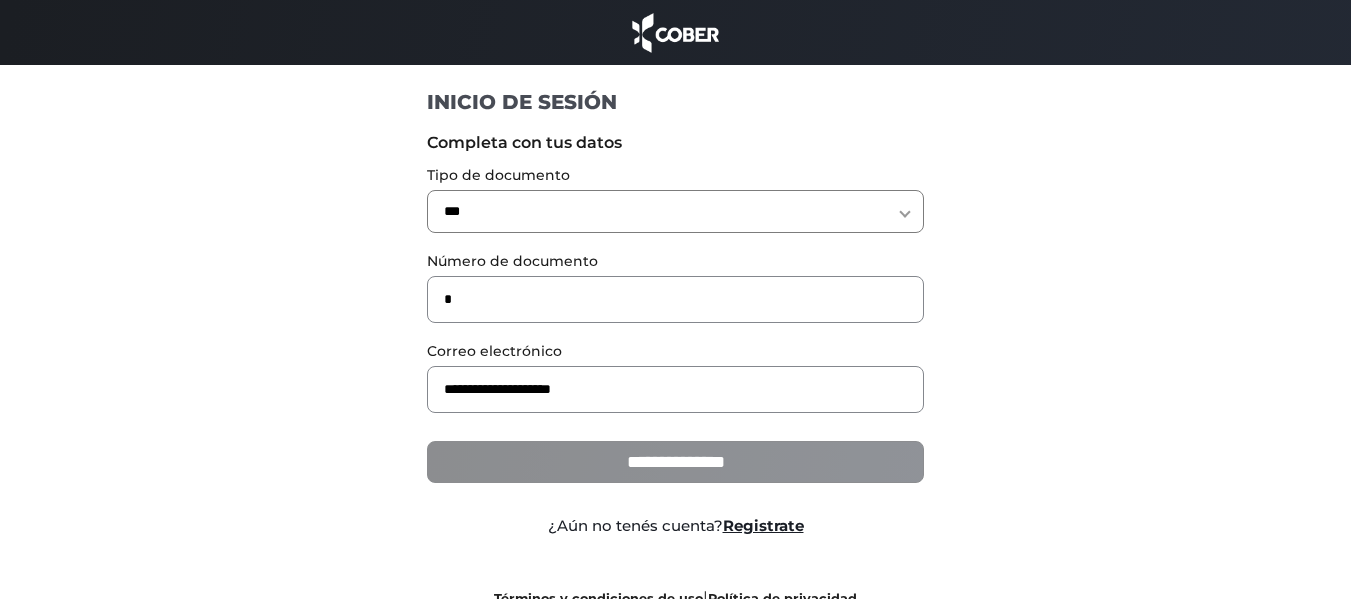 click on "**********" at bounding box center [675, 462] 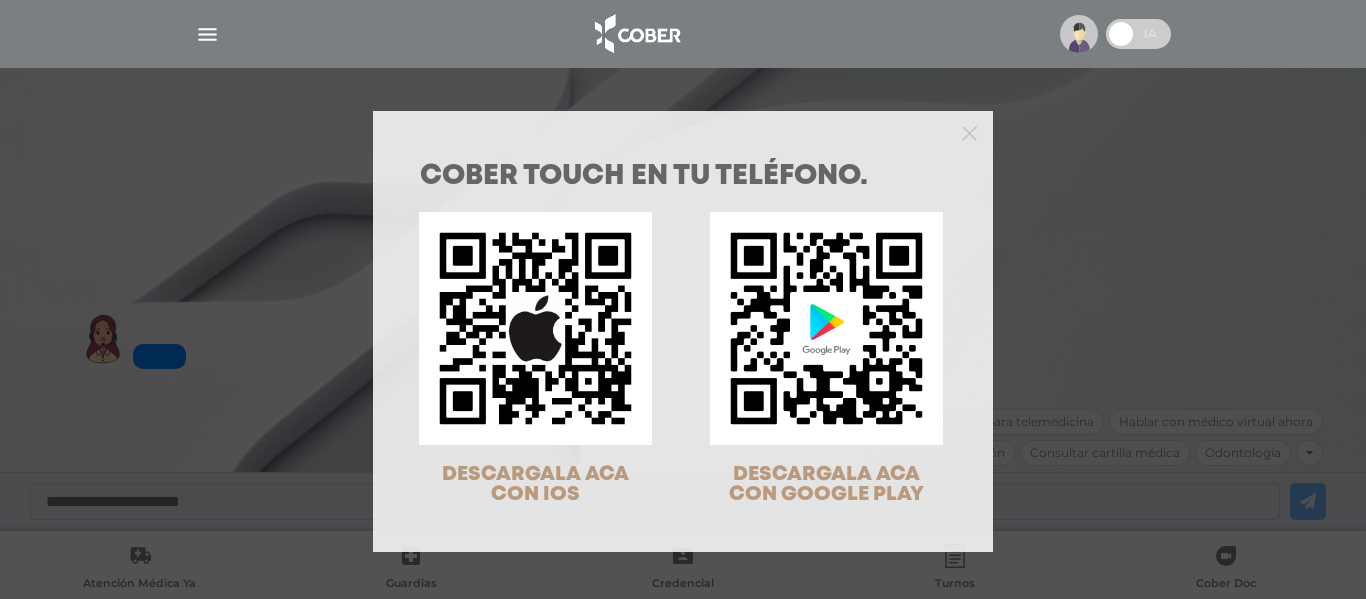 scroll, scrollTop: 0, scrollLeft: 0, axis: both 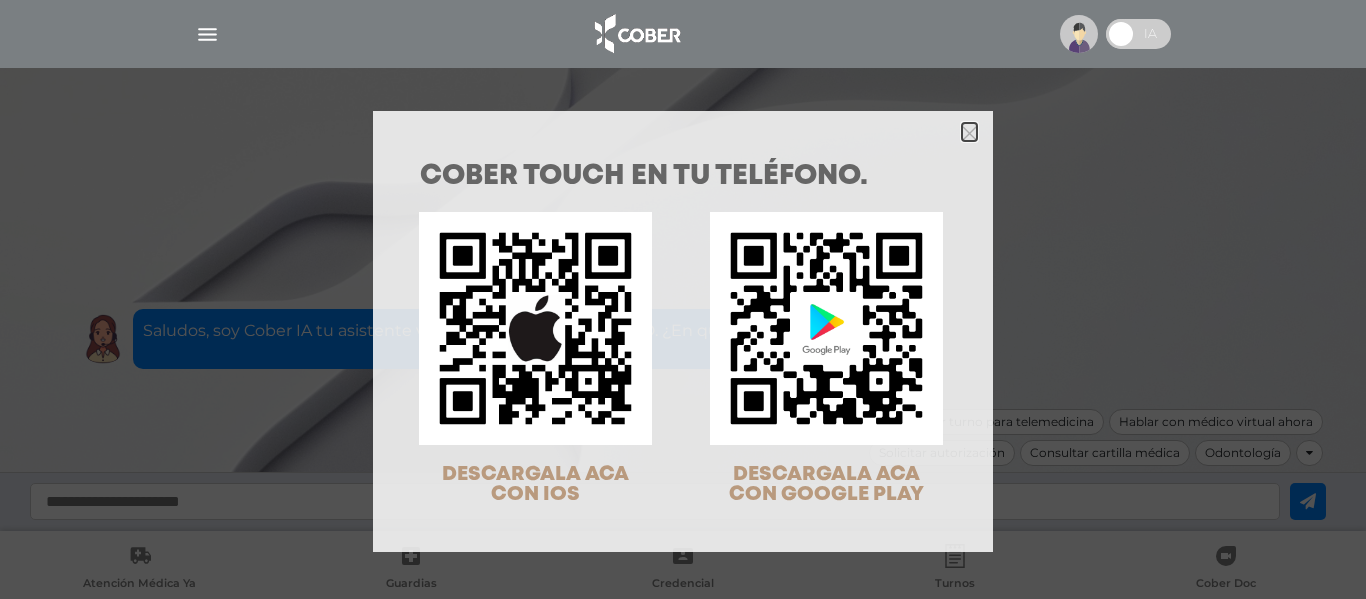 click 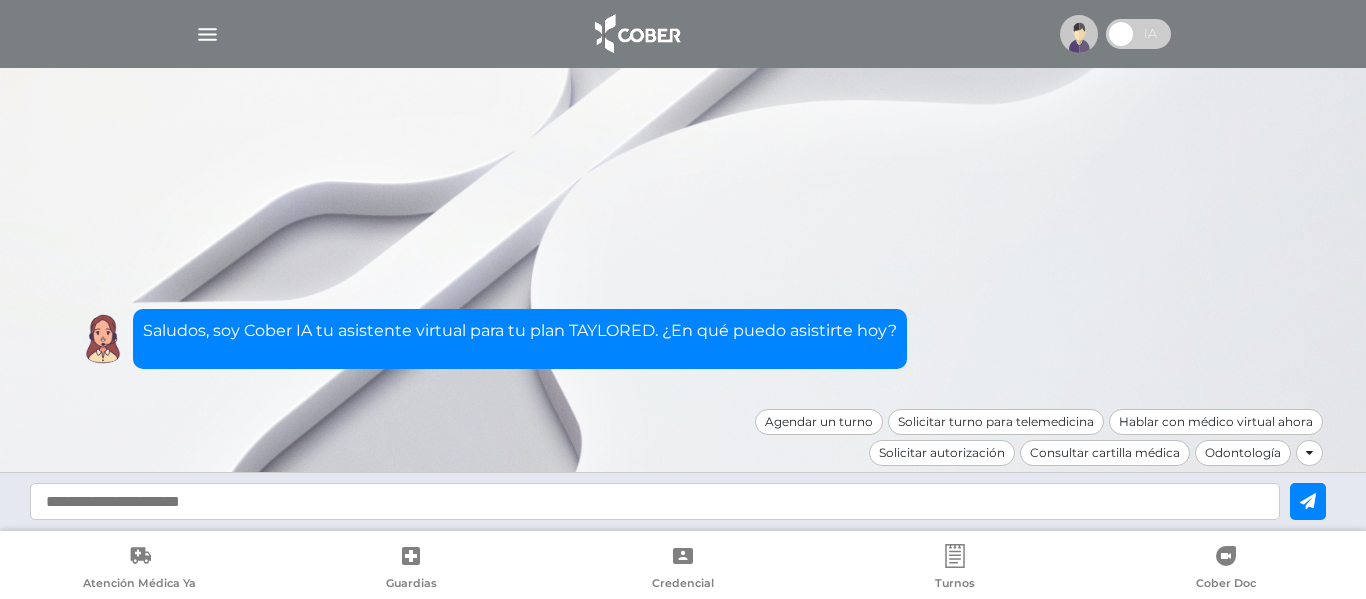 click at bounding box center (207, 34) 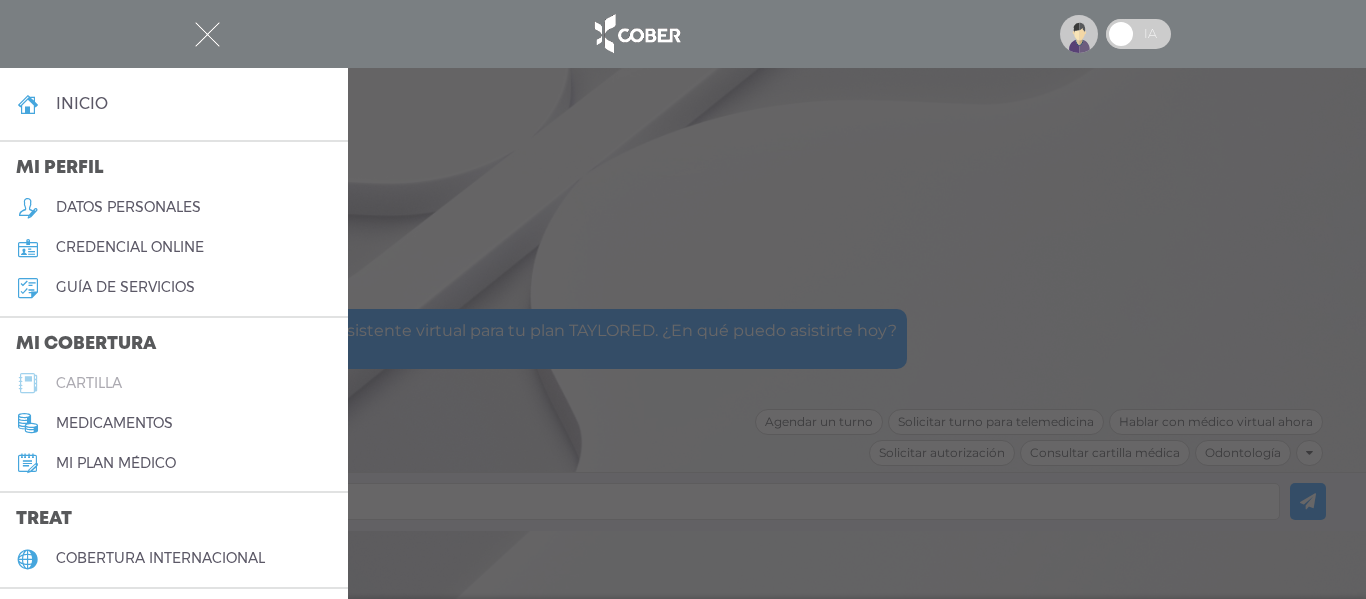 click on "cartilla" at bounding box center [89, 383] 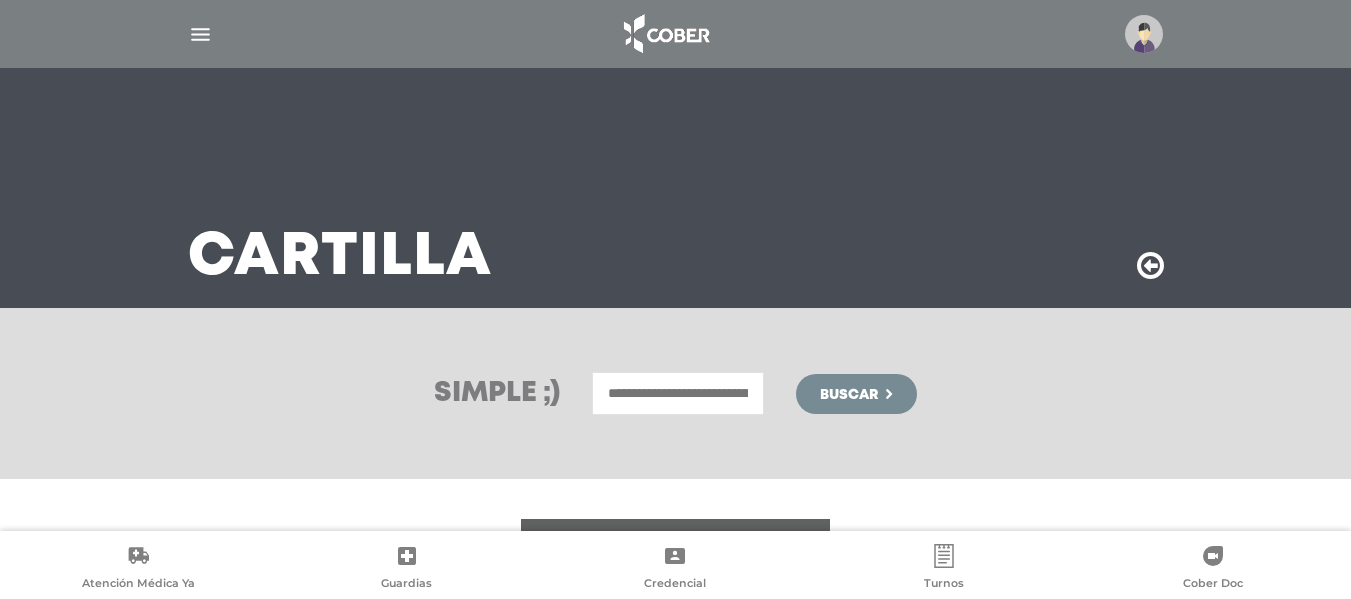 scroll, scrollTop: 0, scrollLeft: 0, axis: both 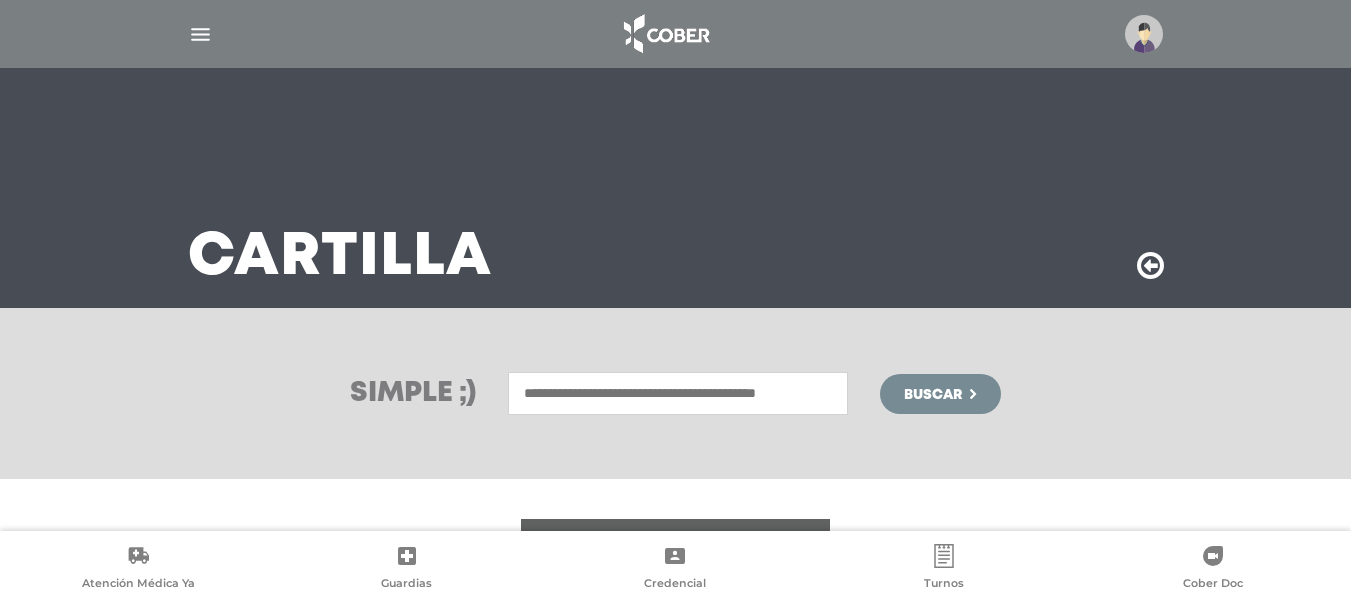 click at bounding box center (678, 393) 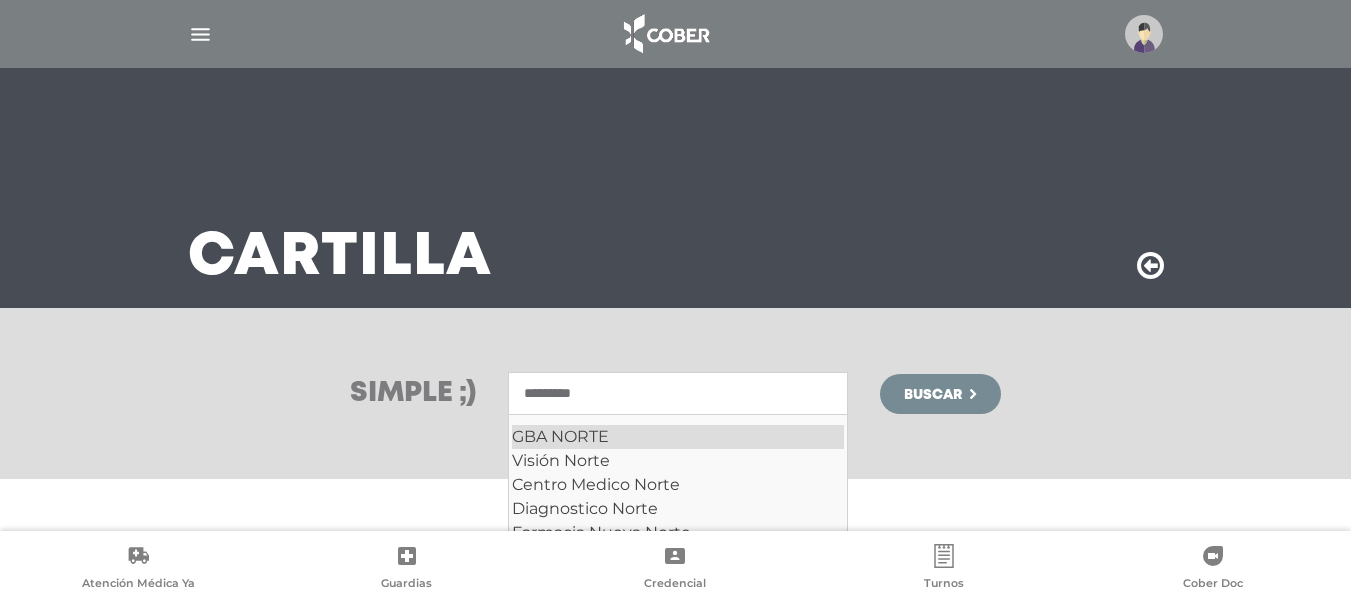 click on "GBA NORTE" at bounding box center [678, 437] 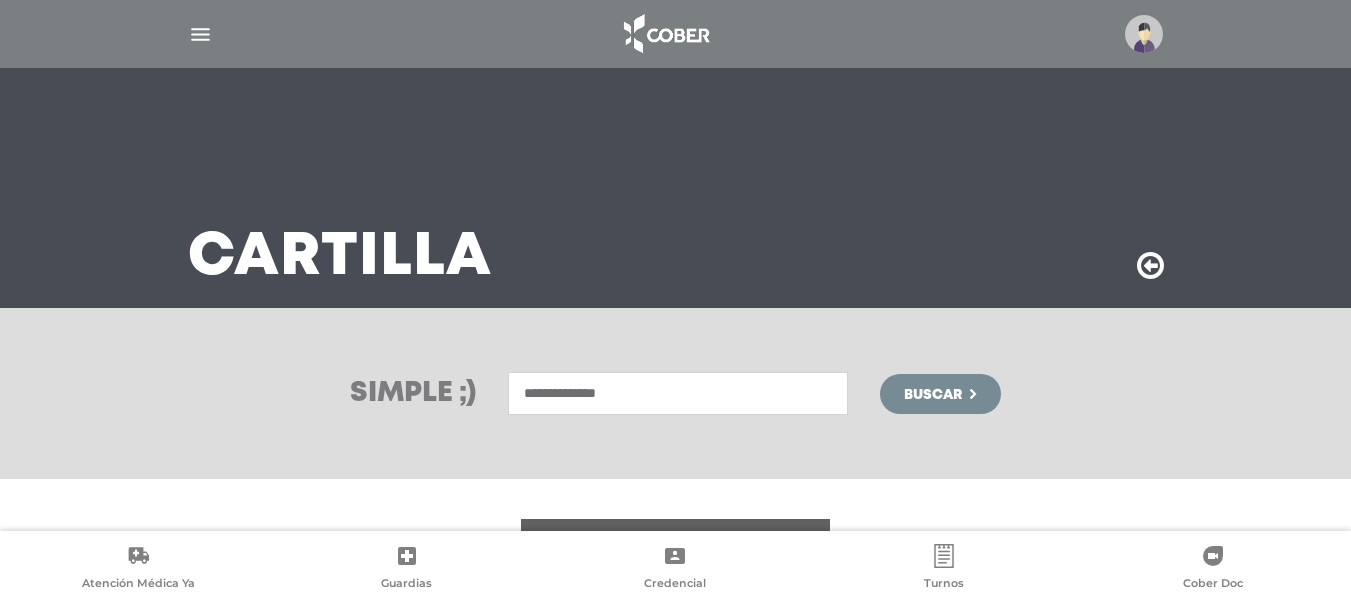 click on "**********" at bounding box center (678, 393) 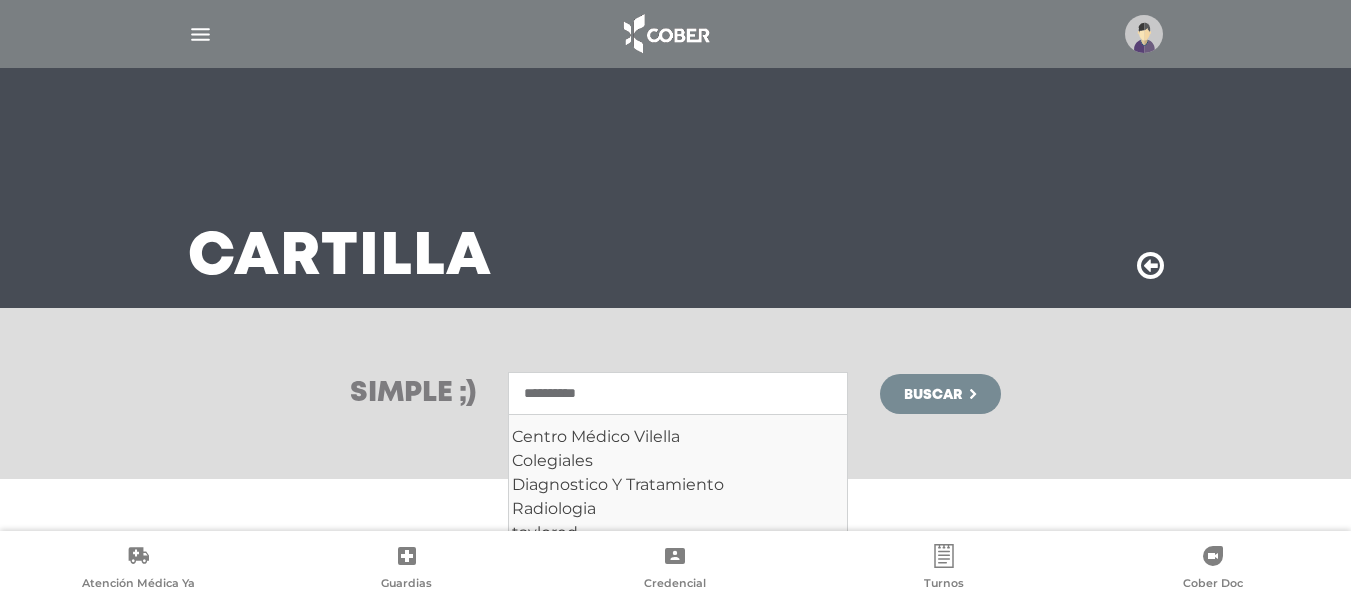 type on "*********" 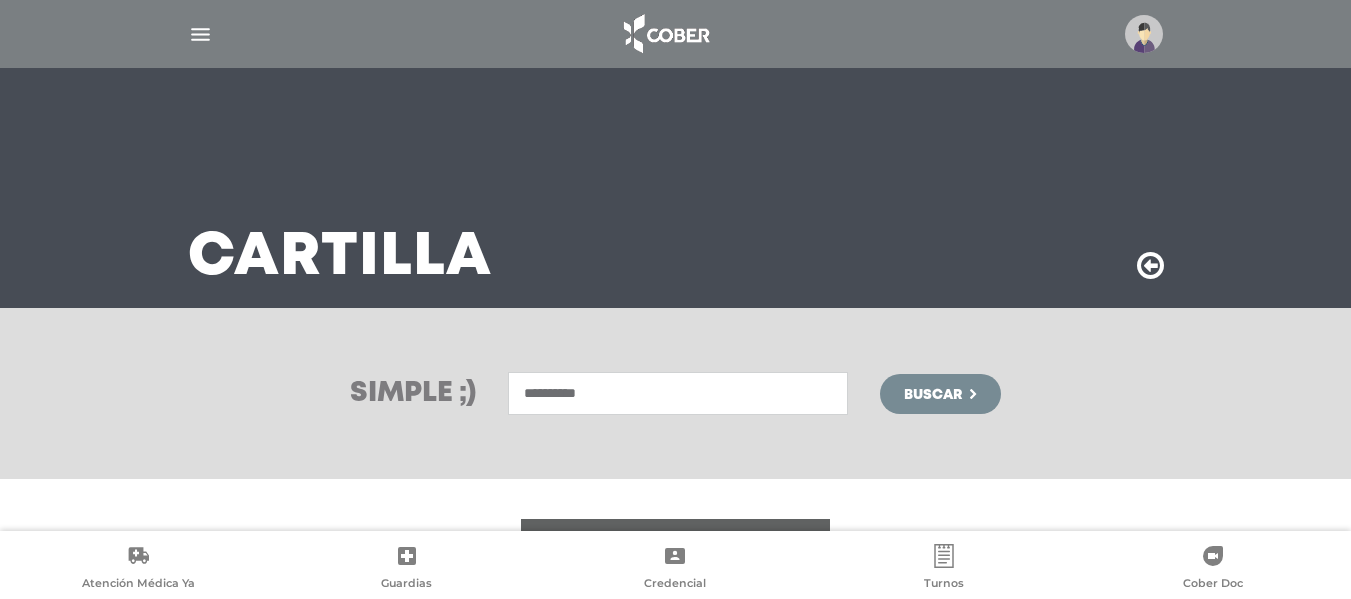 click on "Buscar" at bounding box center [933, 395] 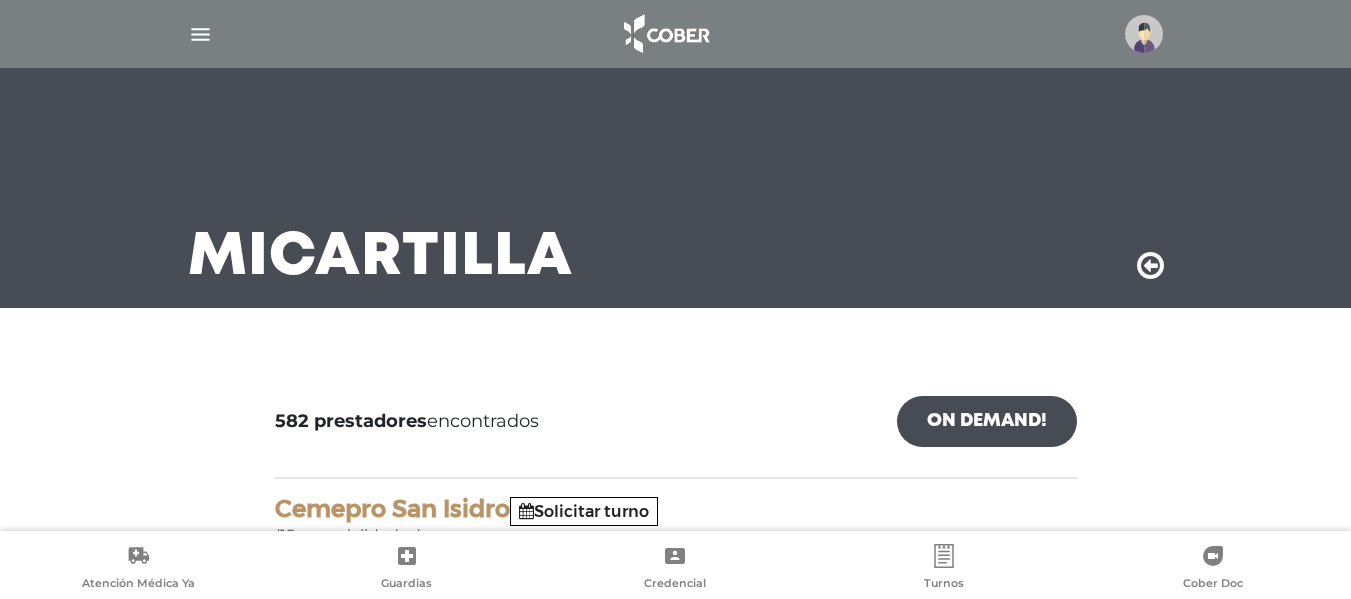 scroll, scrollTop: 0, scrollLeft: 0, axis: both 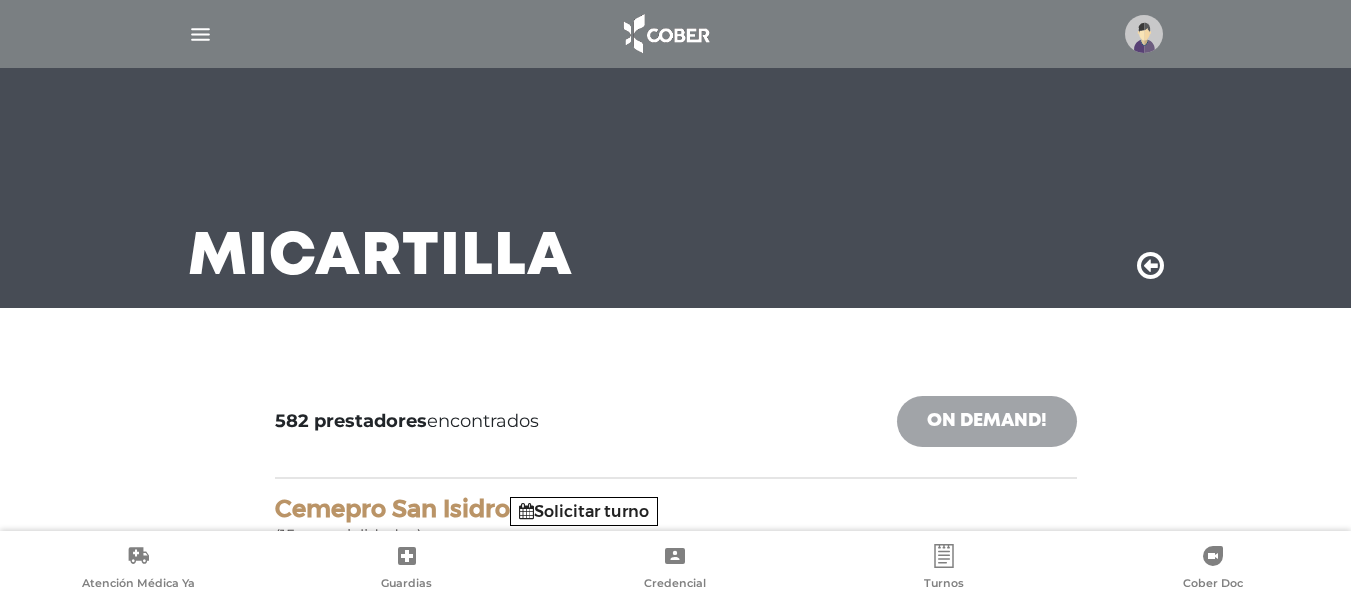 click on "On Demand!" at bounding box center [987, 421] 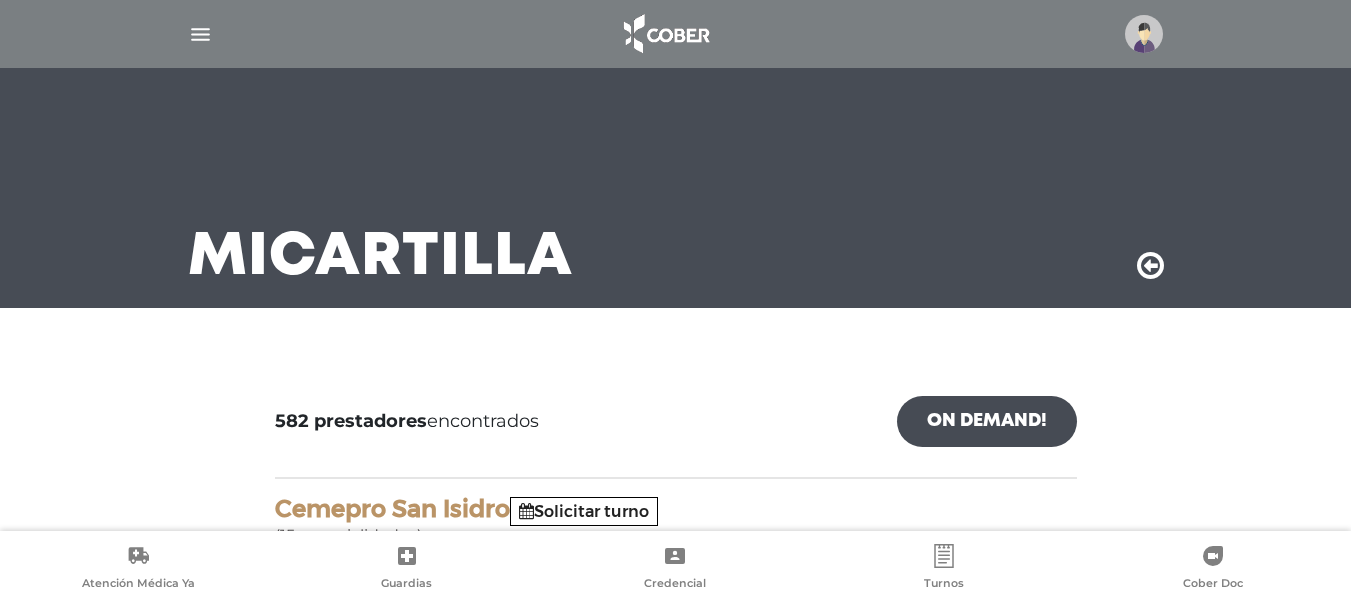 click on "On Demand!" at bounding box center (987, 421) 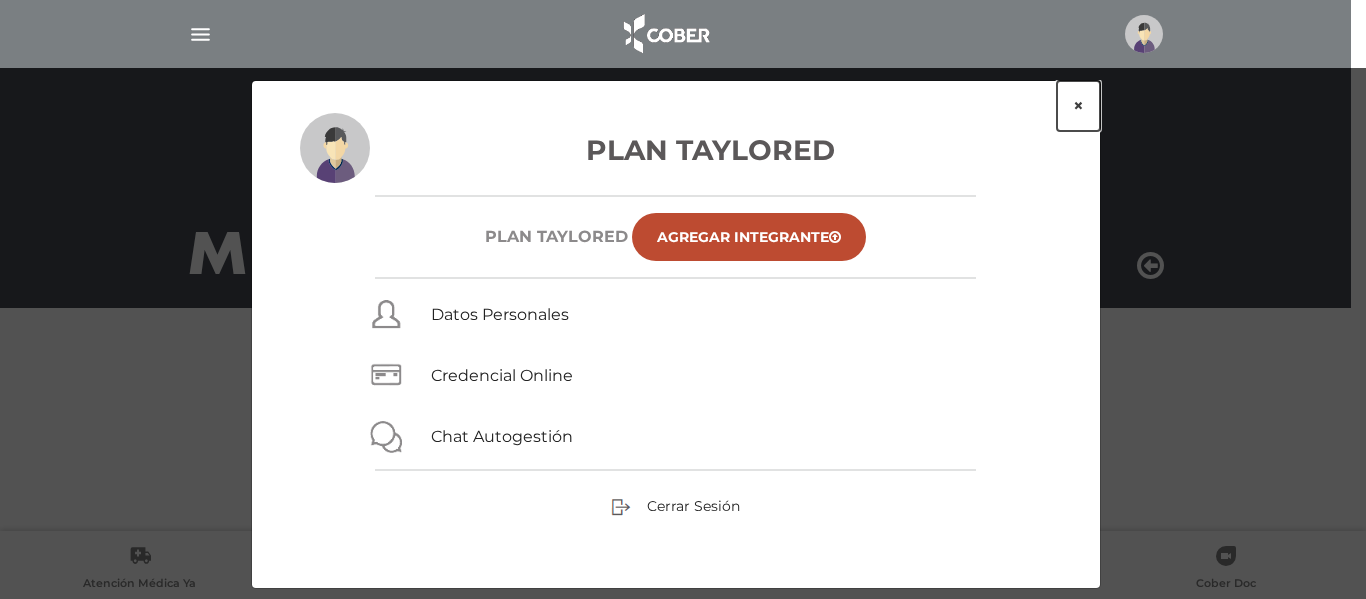 click on "×" at bounding box center (1078, 106) 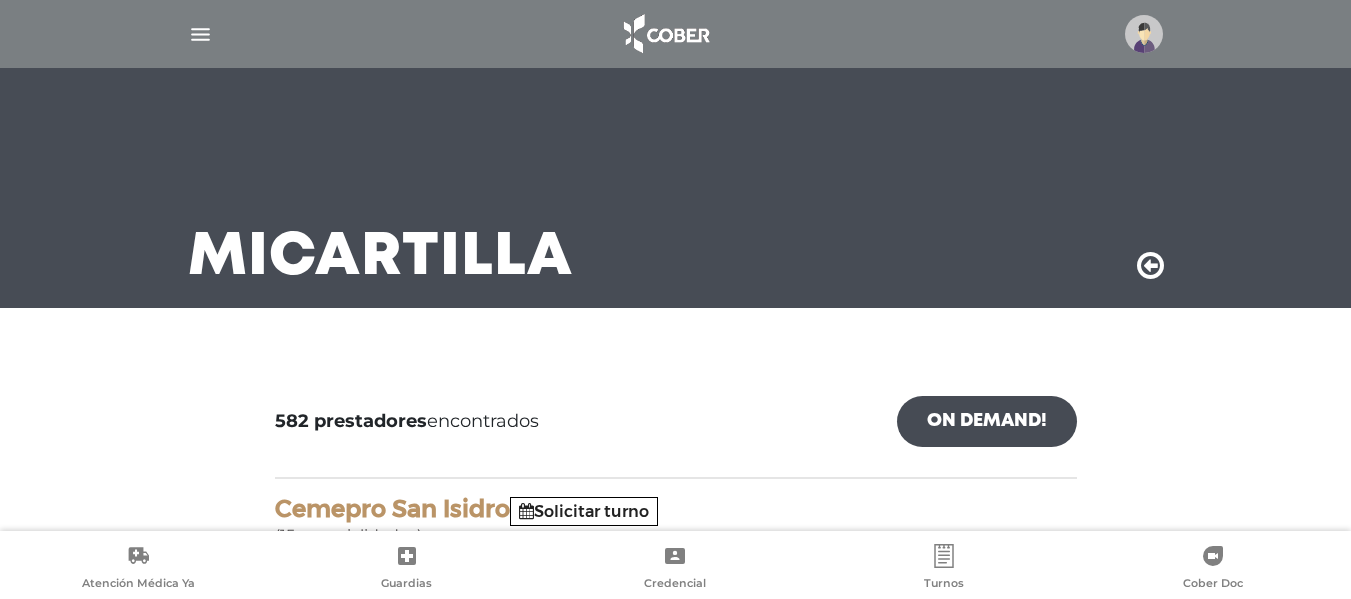 click at bounding box center (1144, 34) 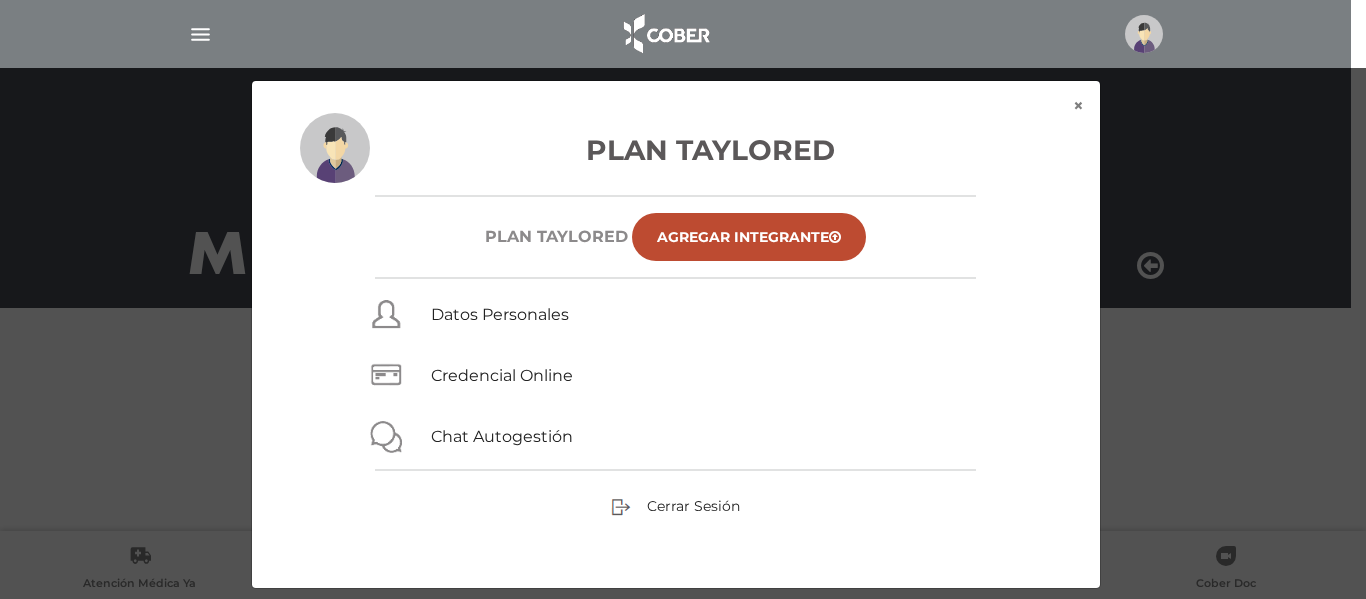 click at bounding box center (676, 34) 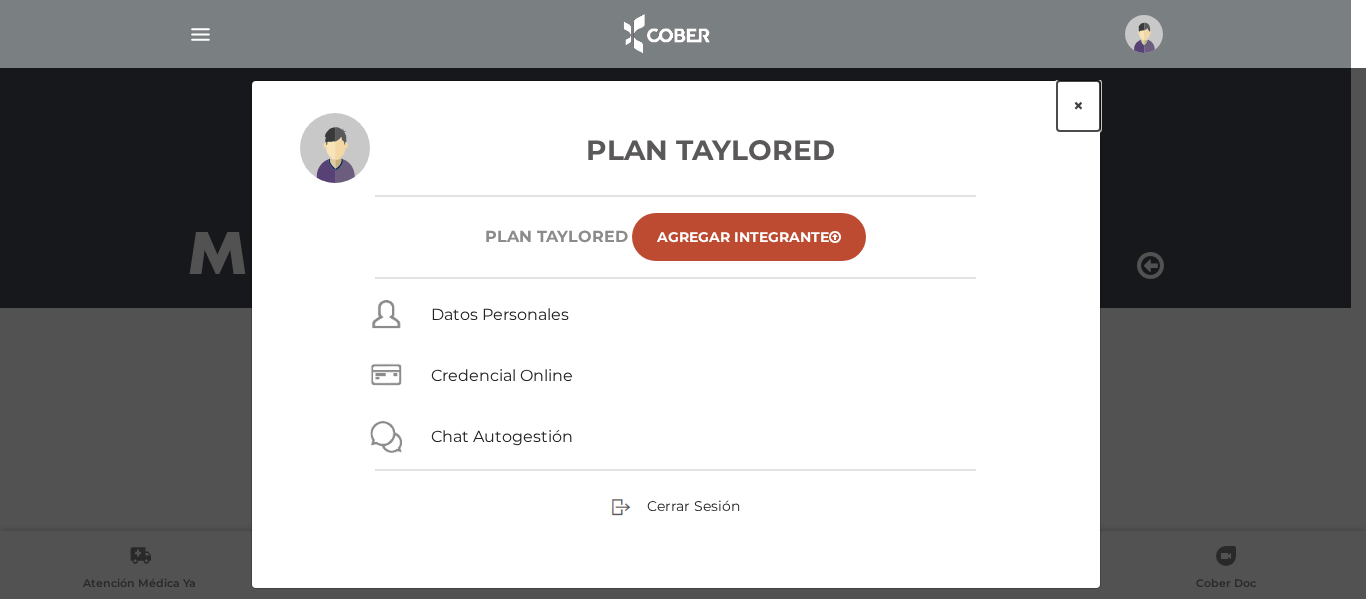click on "×" at bounding box center (1078, 106) 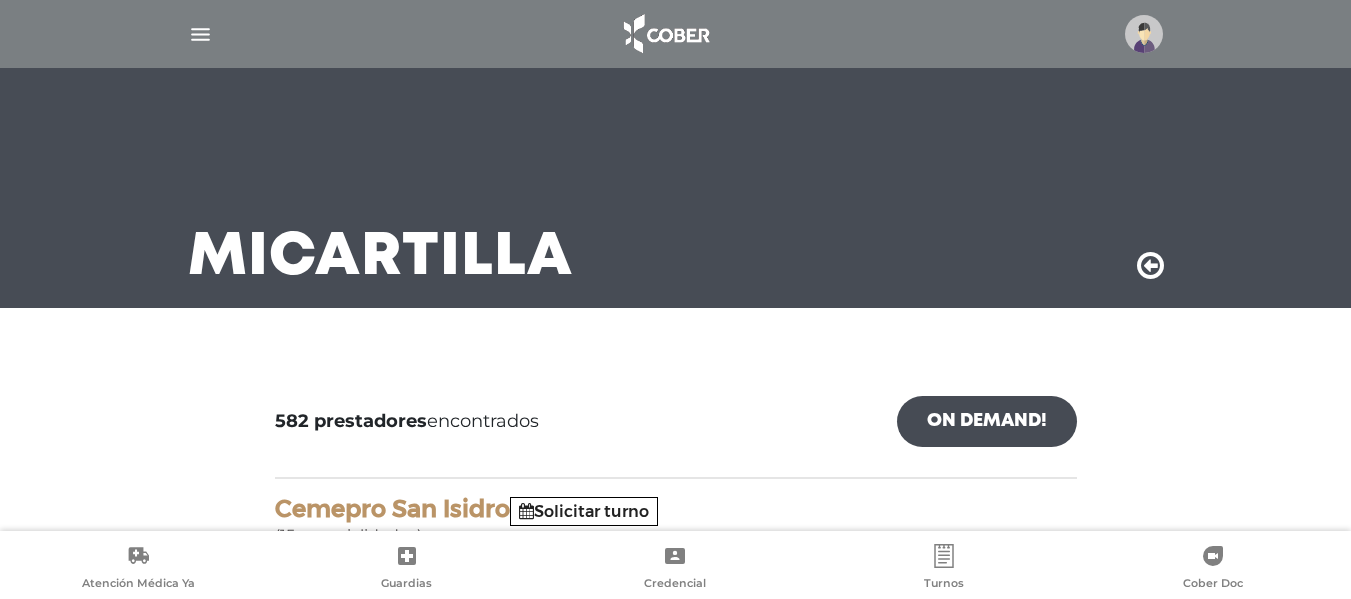 click at bounding box center (200, 34) 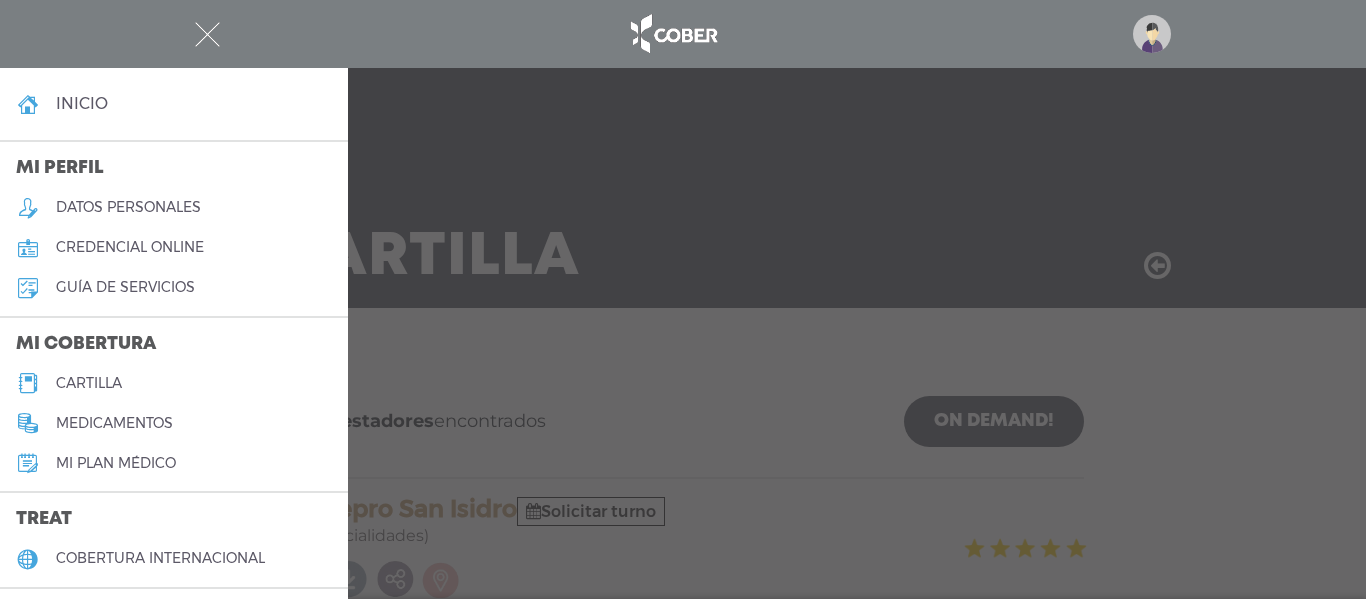 click on "inicio" at bounding box center [82, 103] 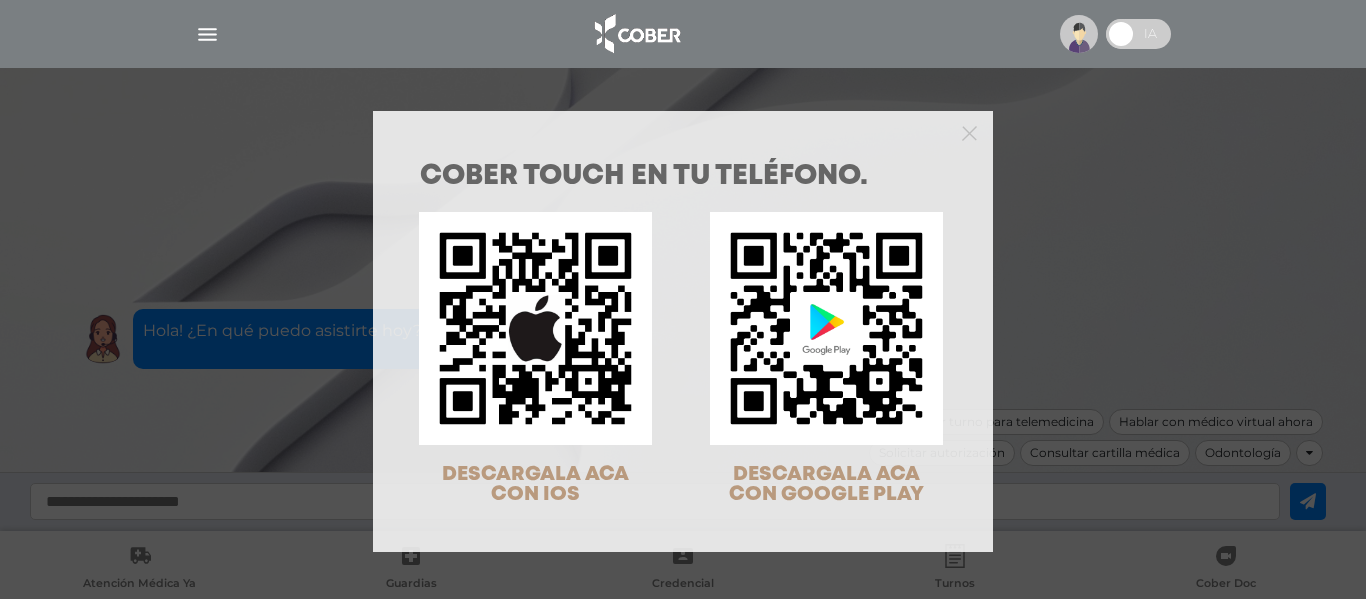 scroll, scrollTop: 0, scrollLeft: 0, axis: both 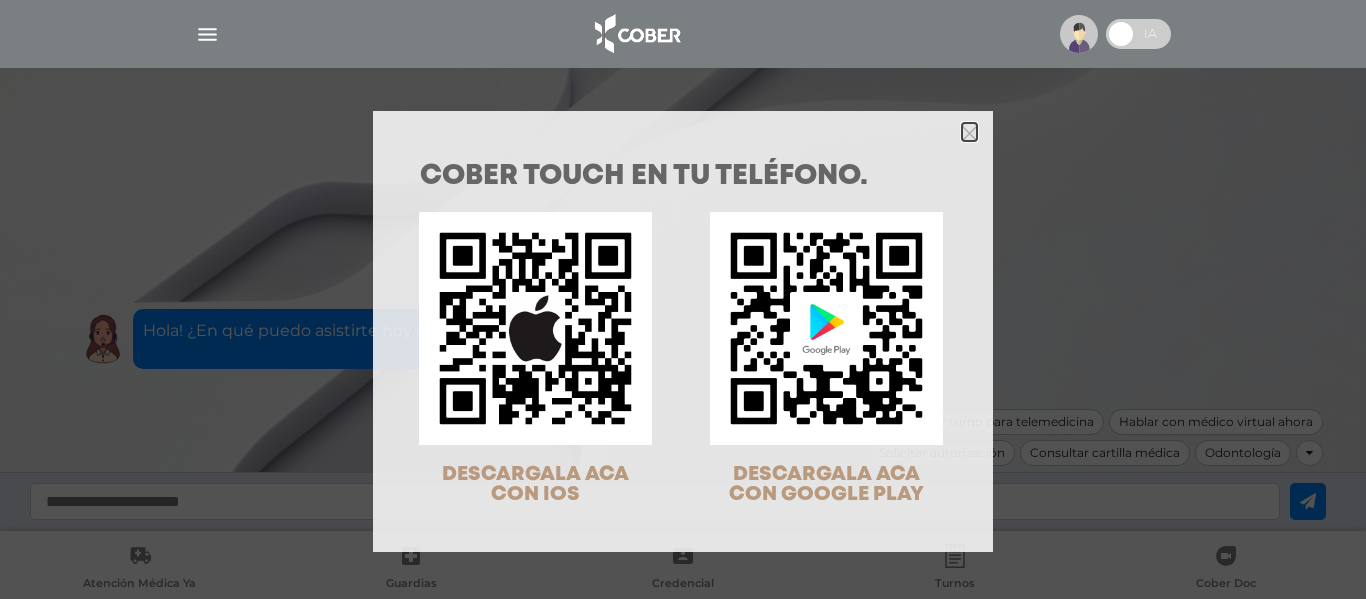 click 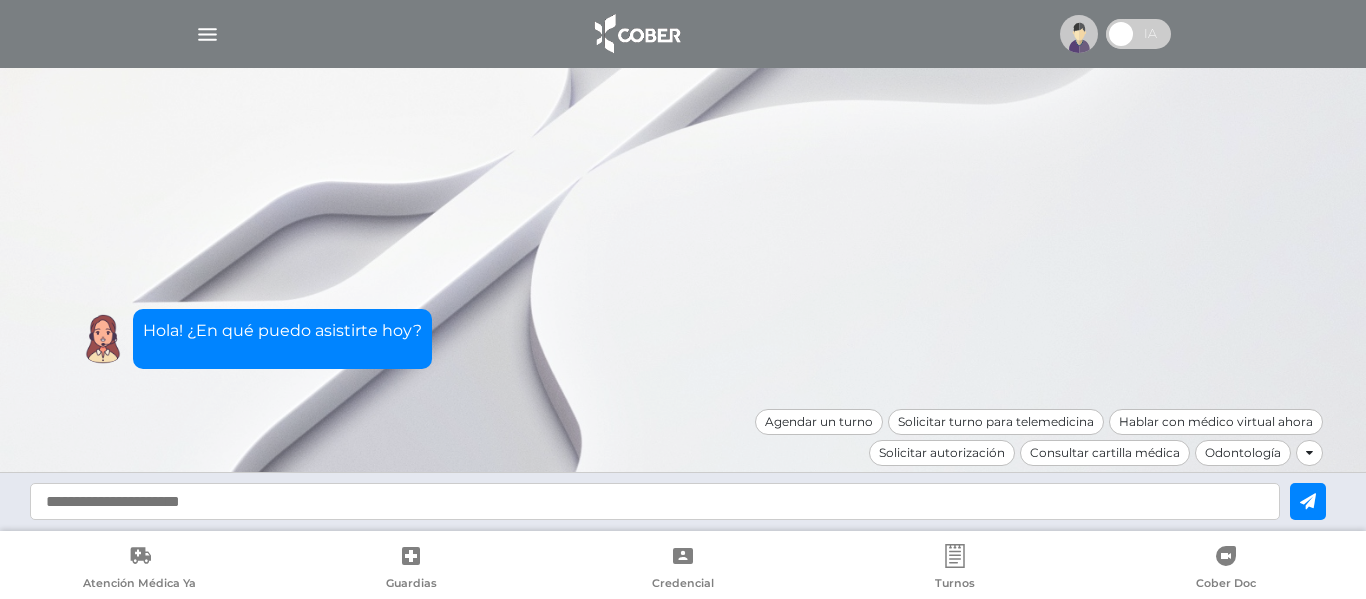 click at bounding box center [655, 501] 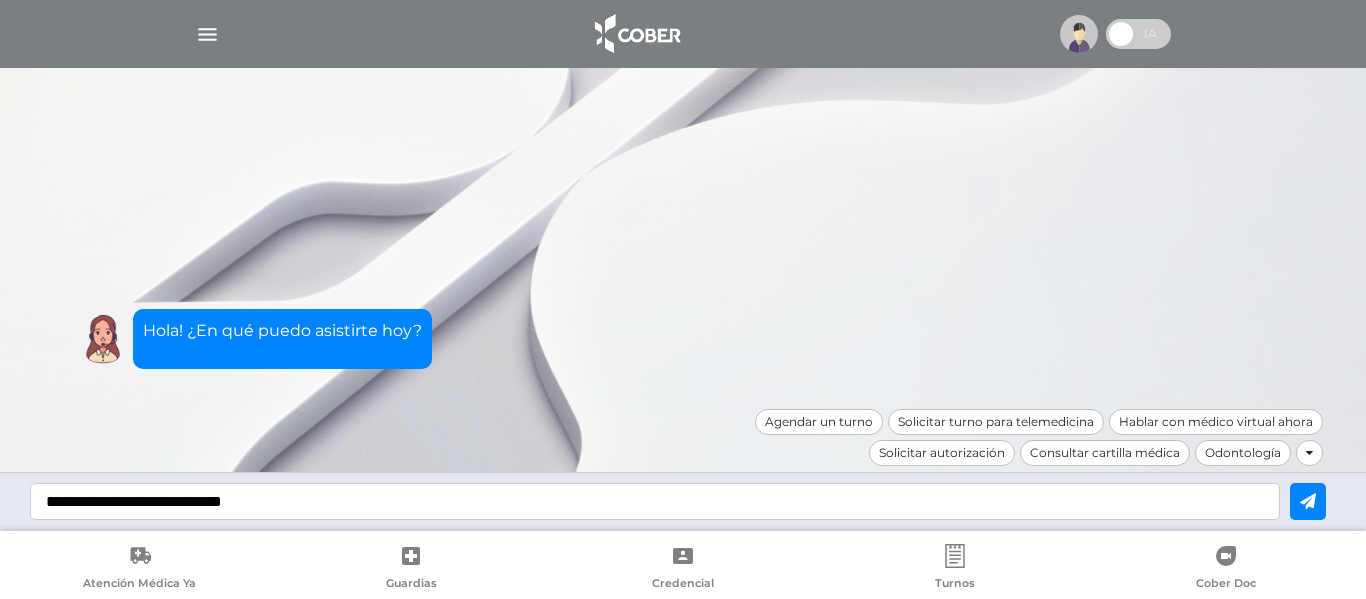 type on "**********" 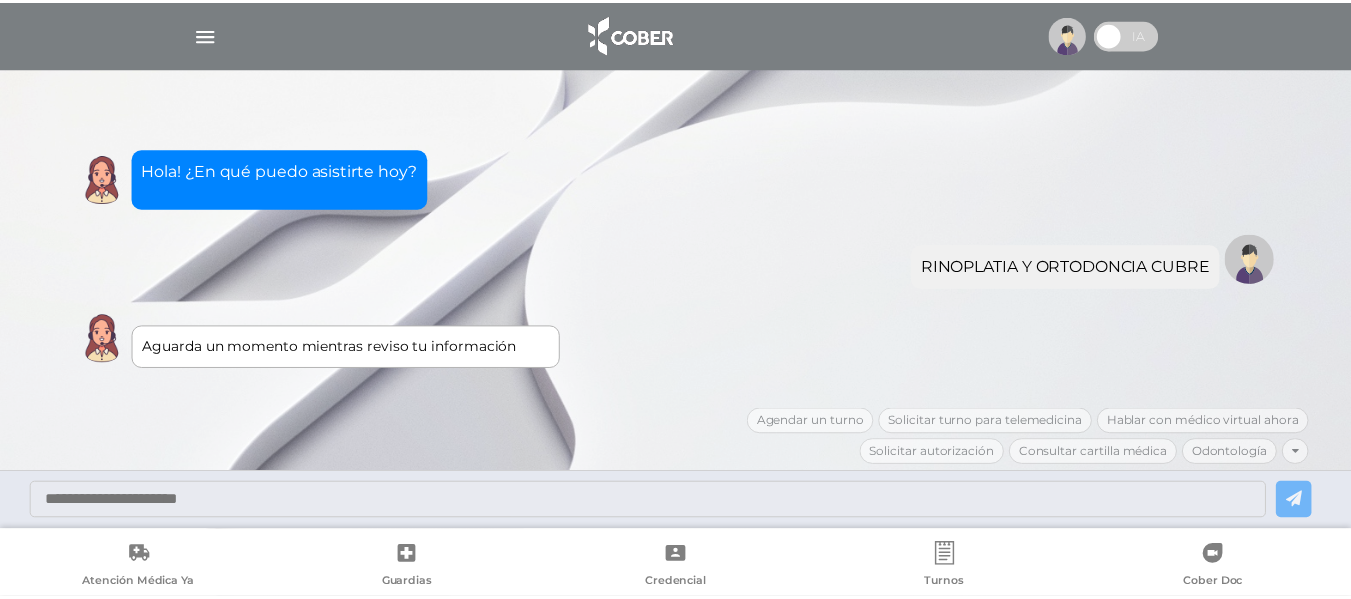 scroll, scrollTop: 109, scrollLeft: 0, axis: vertical 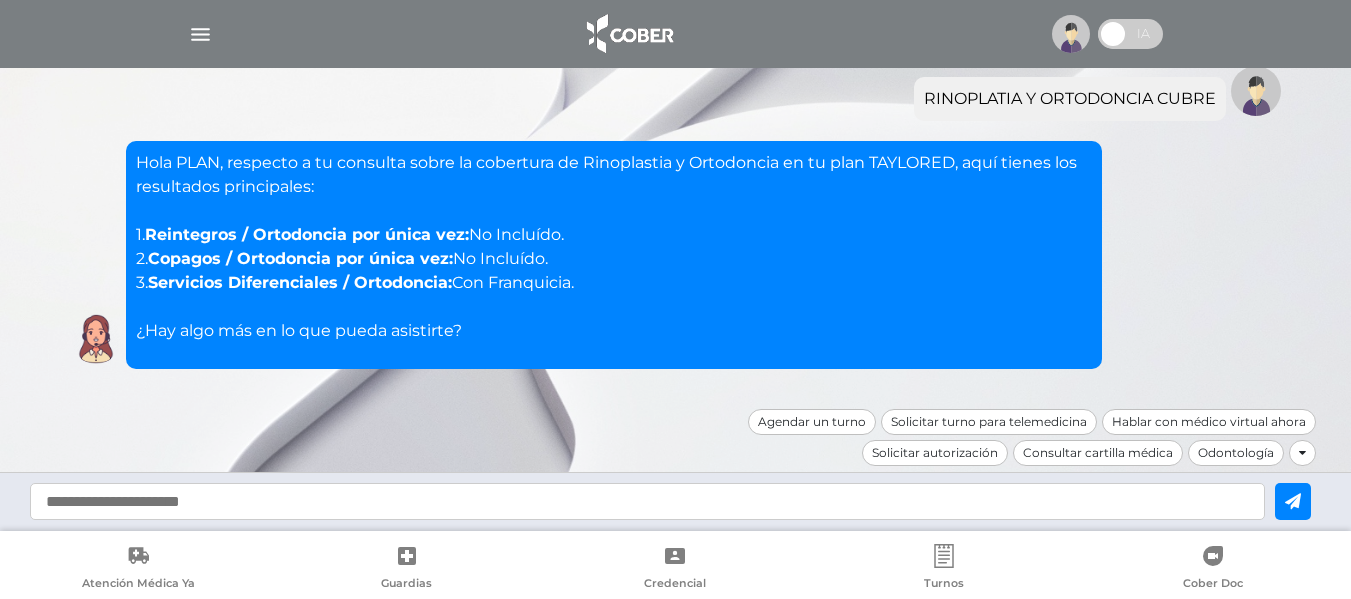 click at bounding box center (647, 501) 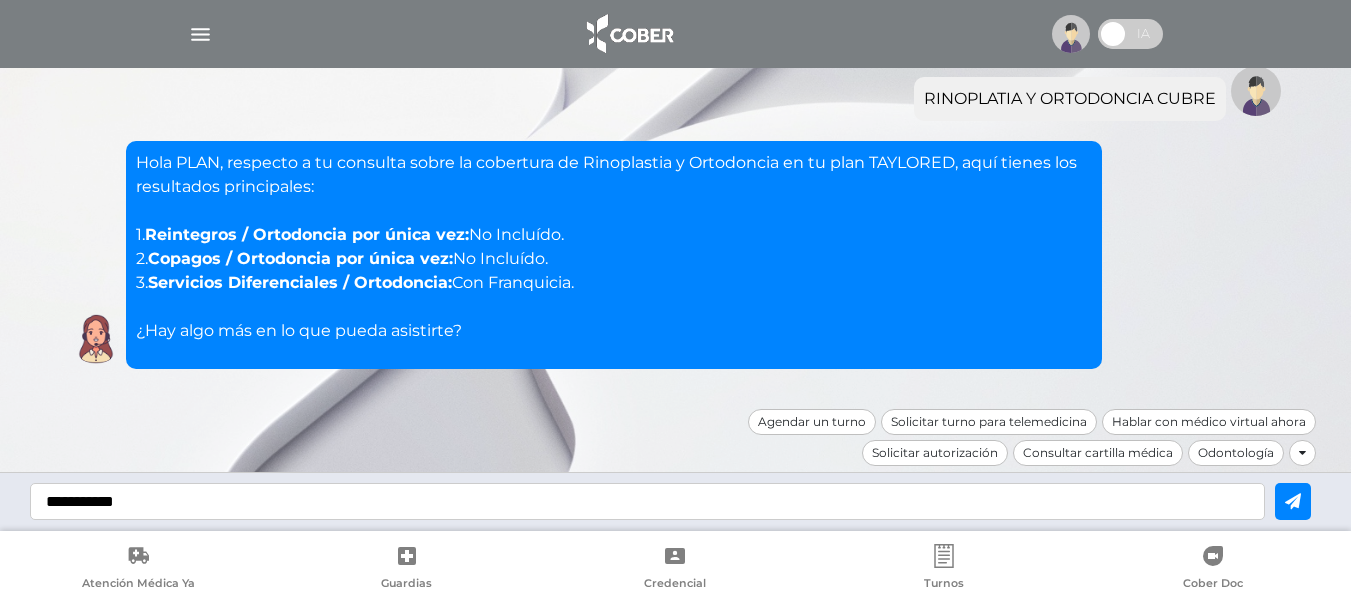 type on "**********" 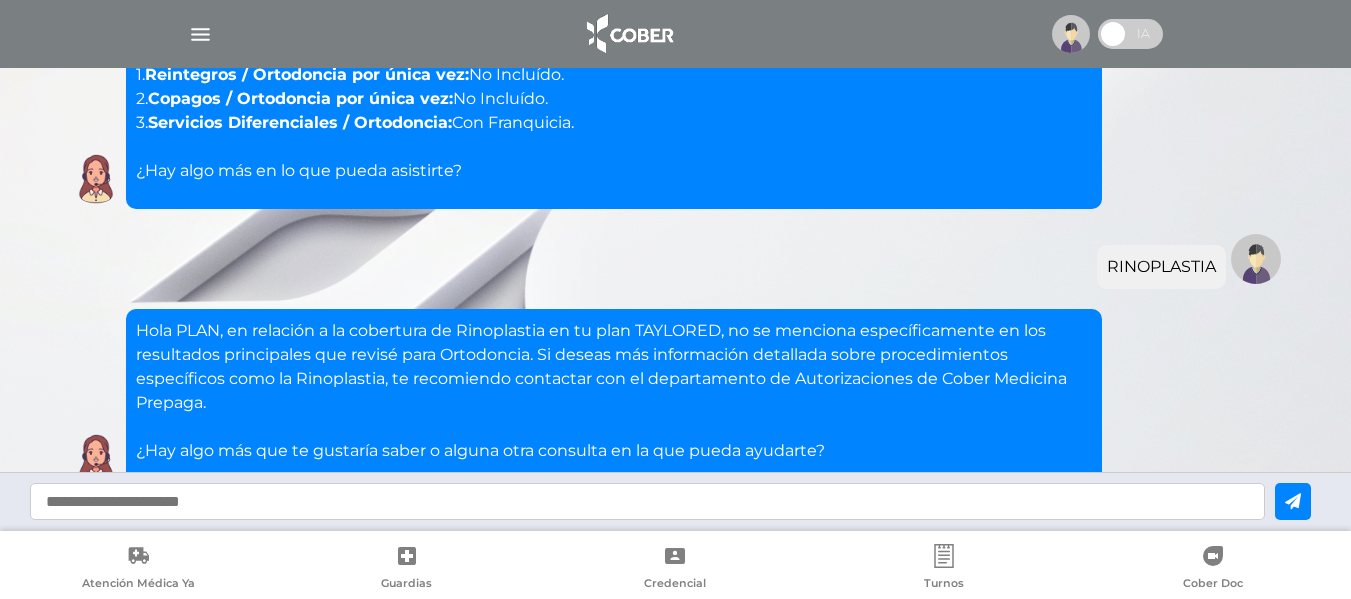 scroll, scrollTop: 389, scrollLeft: 0, axis: vertical 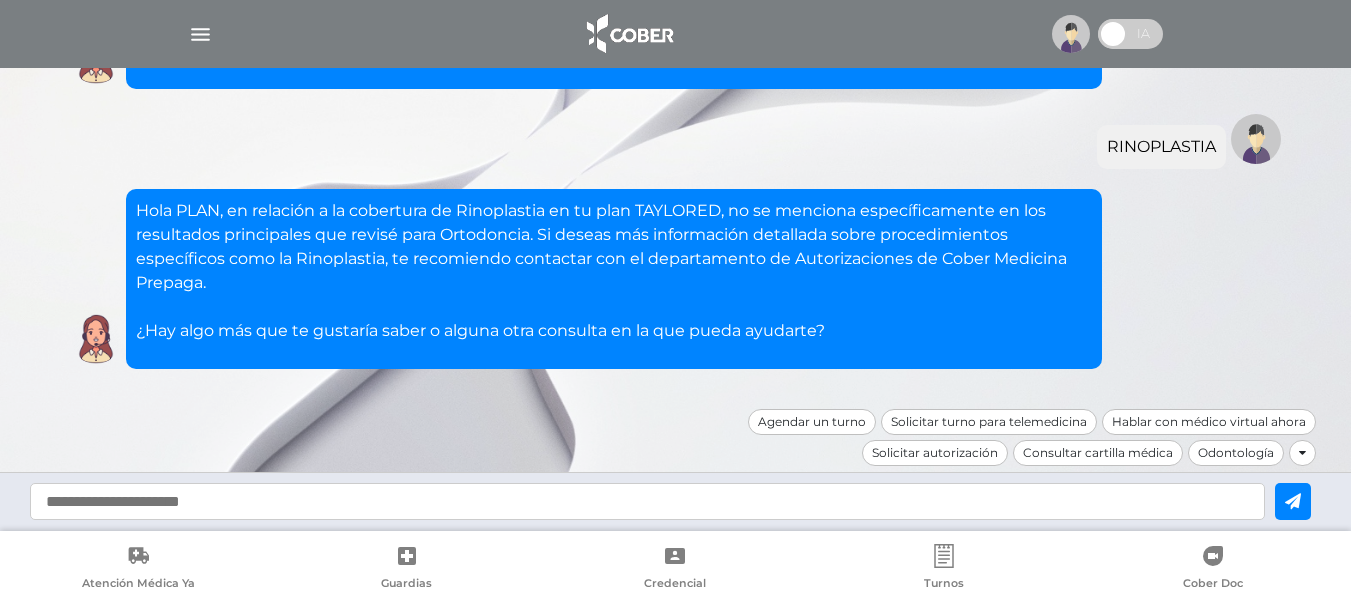 click at bounding box center (647, 501) 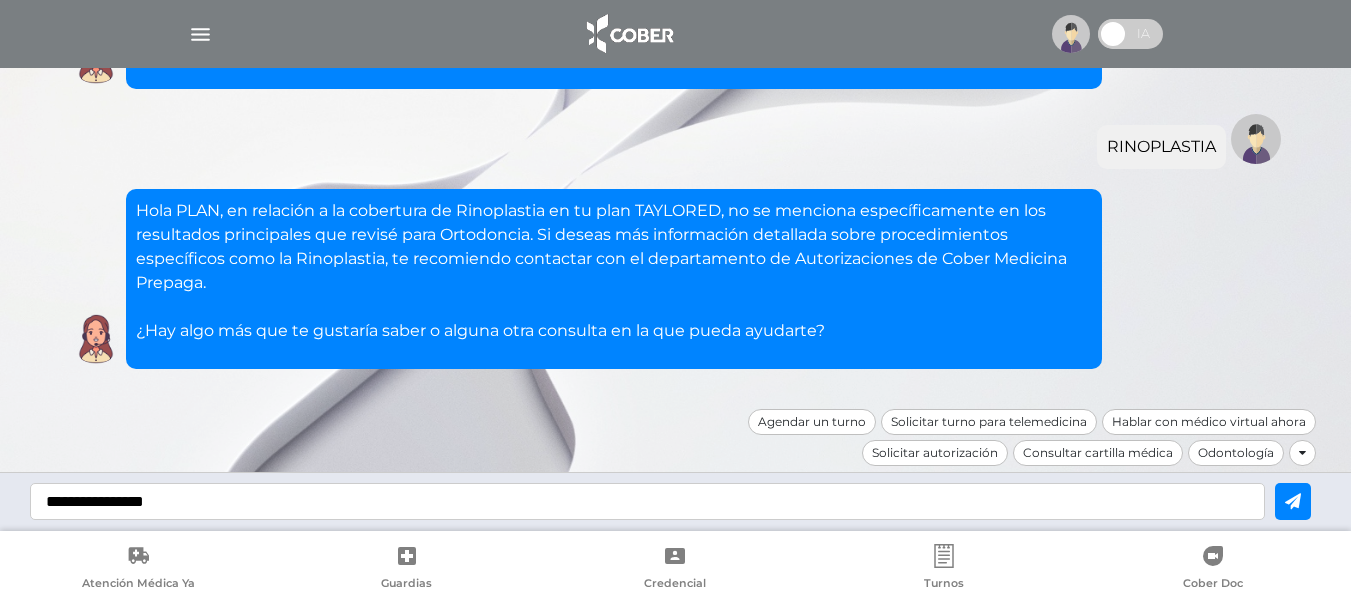 type on "**********" 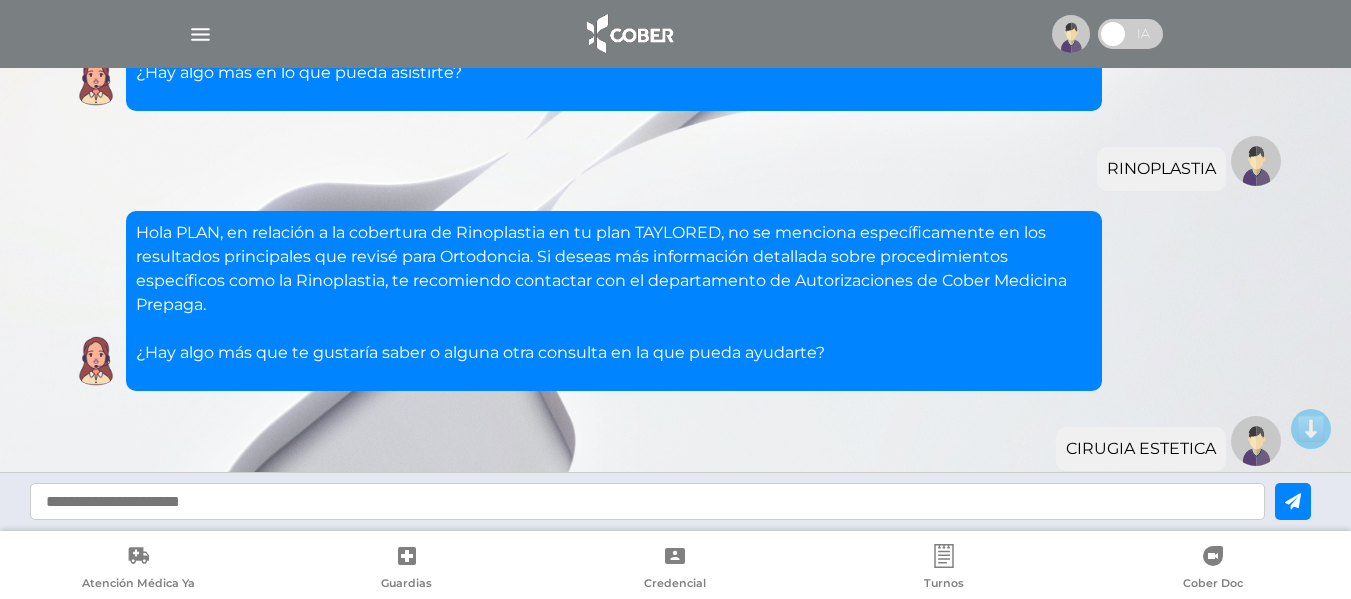 scroll, scrollTop: 365, scrollLeft: 0, axis: vertical 